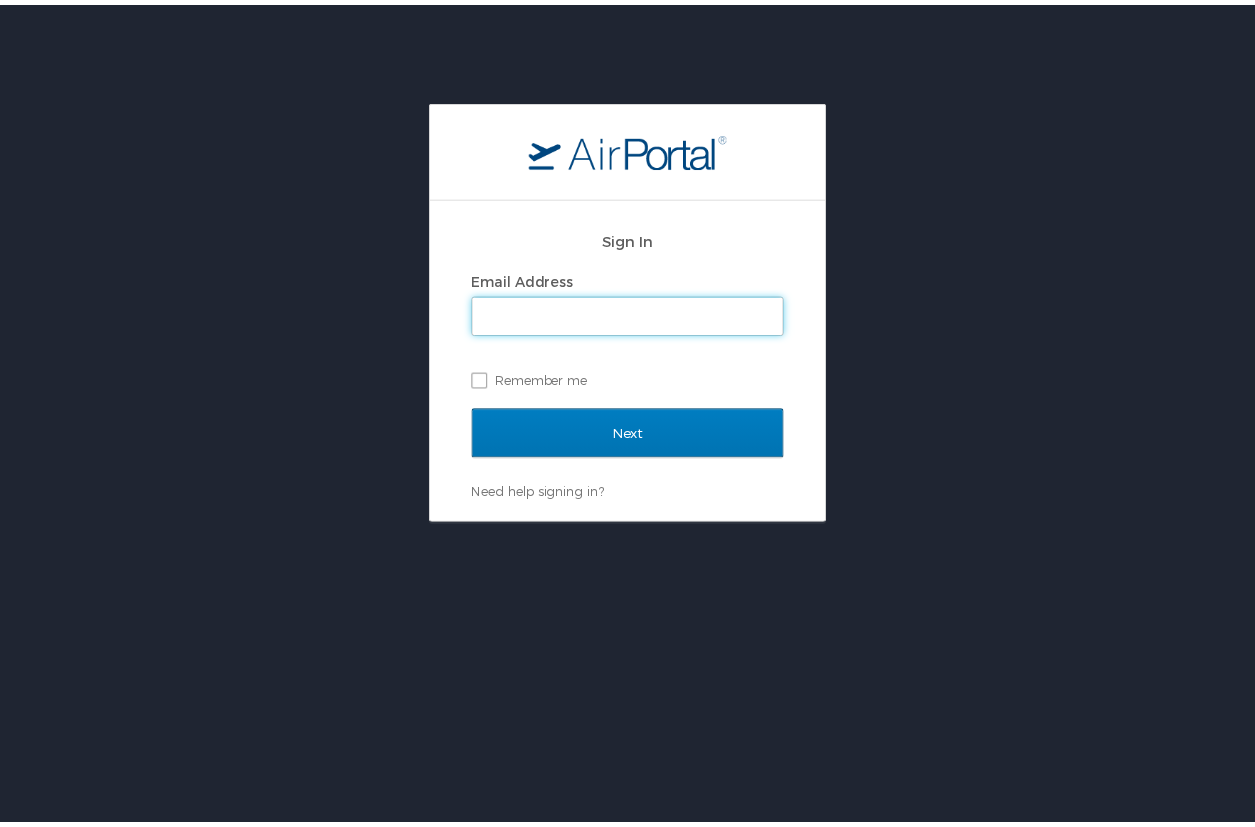 scroll, scrollTop: 0, scrollLeft: 0, axis: both 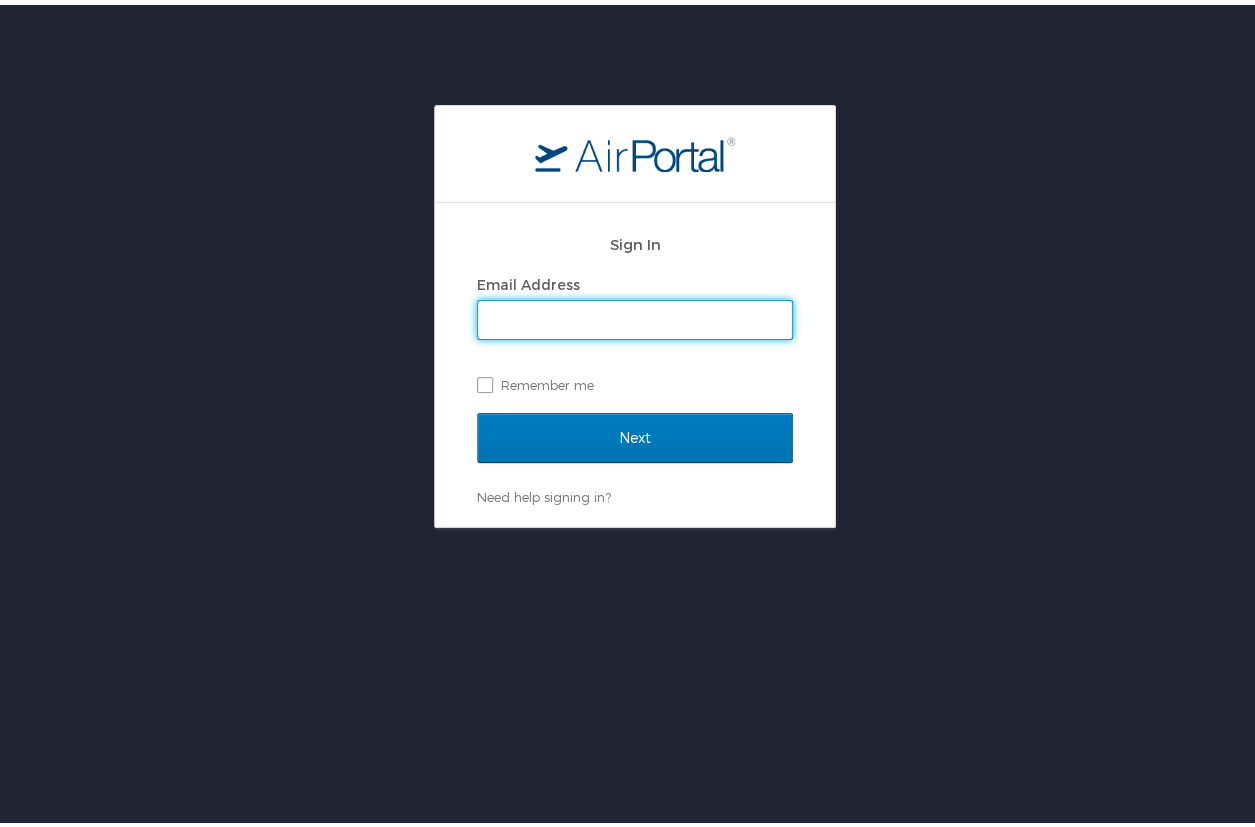 click on "Email Address" at bounding box center [635, 315] 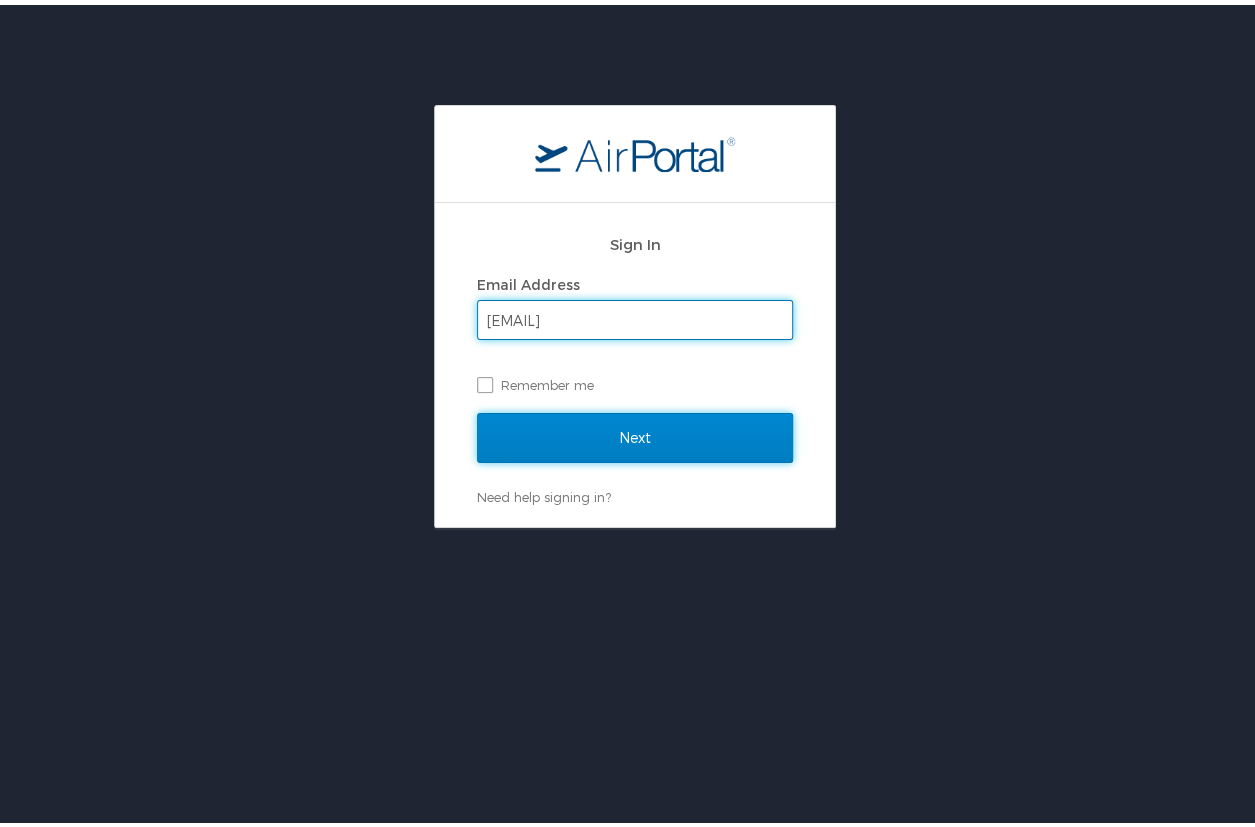 click on "Next" at bounding box center [635, 433] 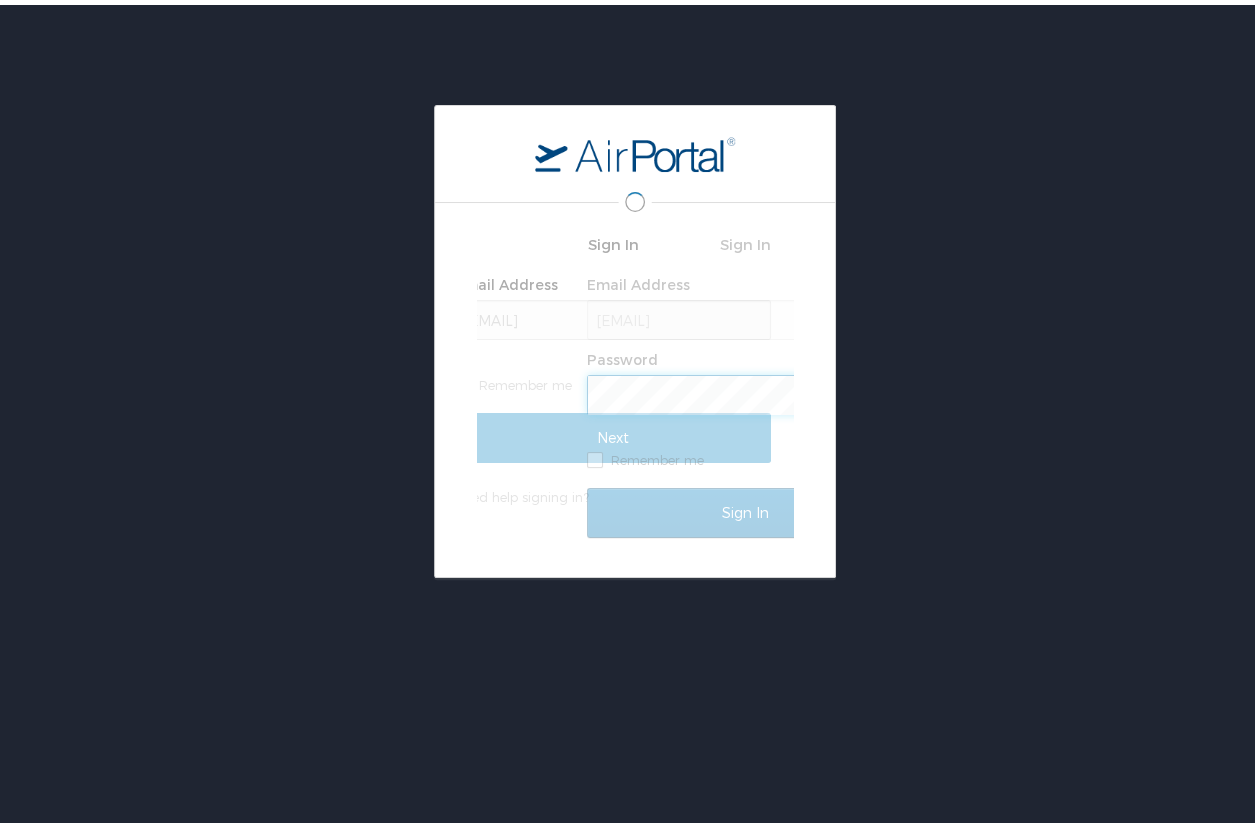 scroll, scrollTop: 0, scrollLeft: 0, axis: both 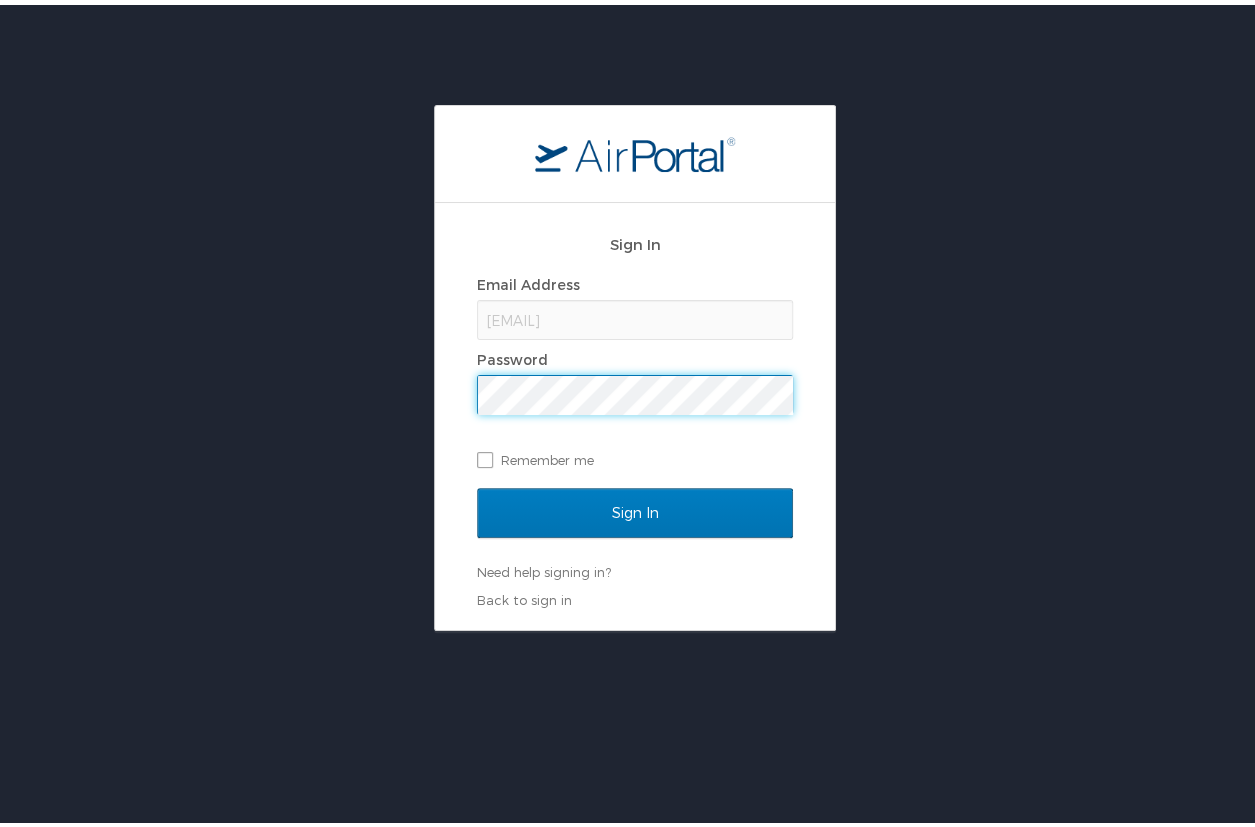 click on "Sign In" at bounding box center (635, 508) 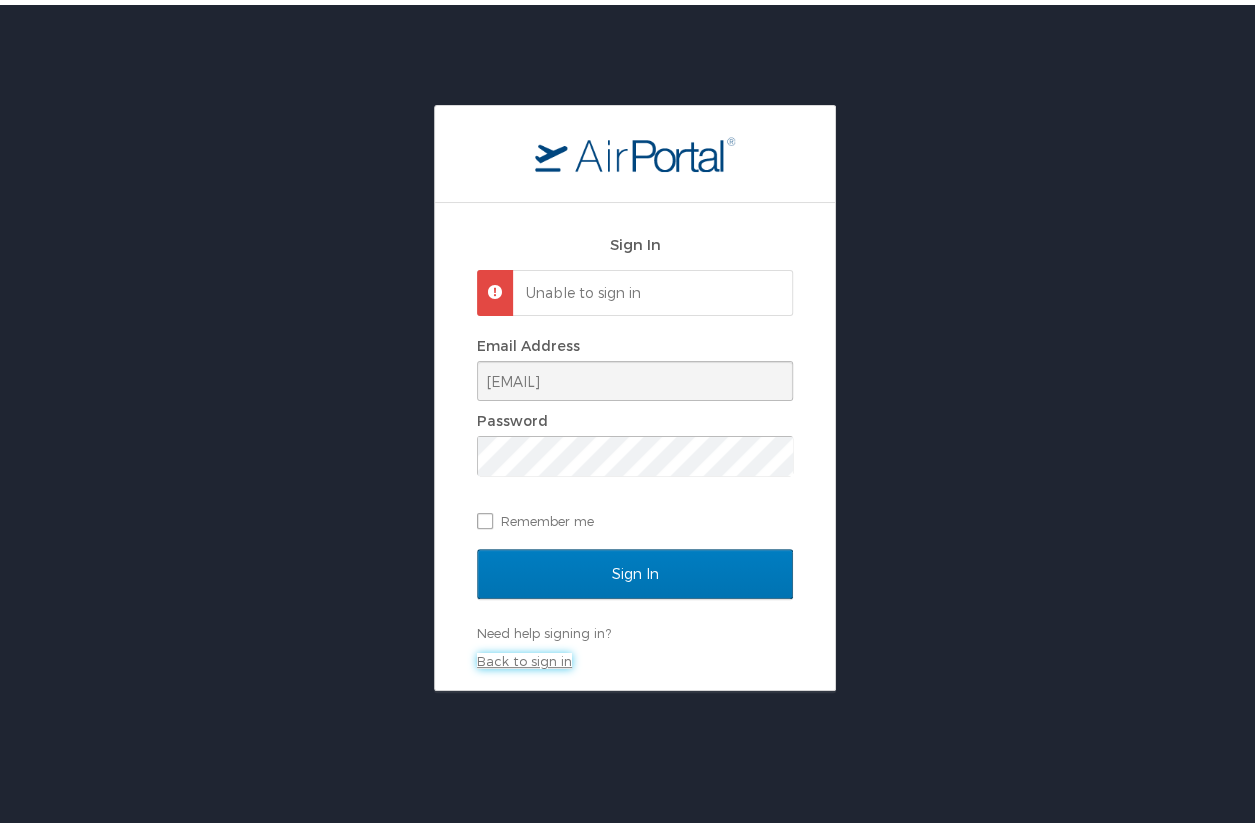 click on "Back to sign in" at bounding box center (524, 656) 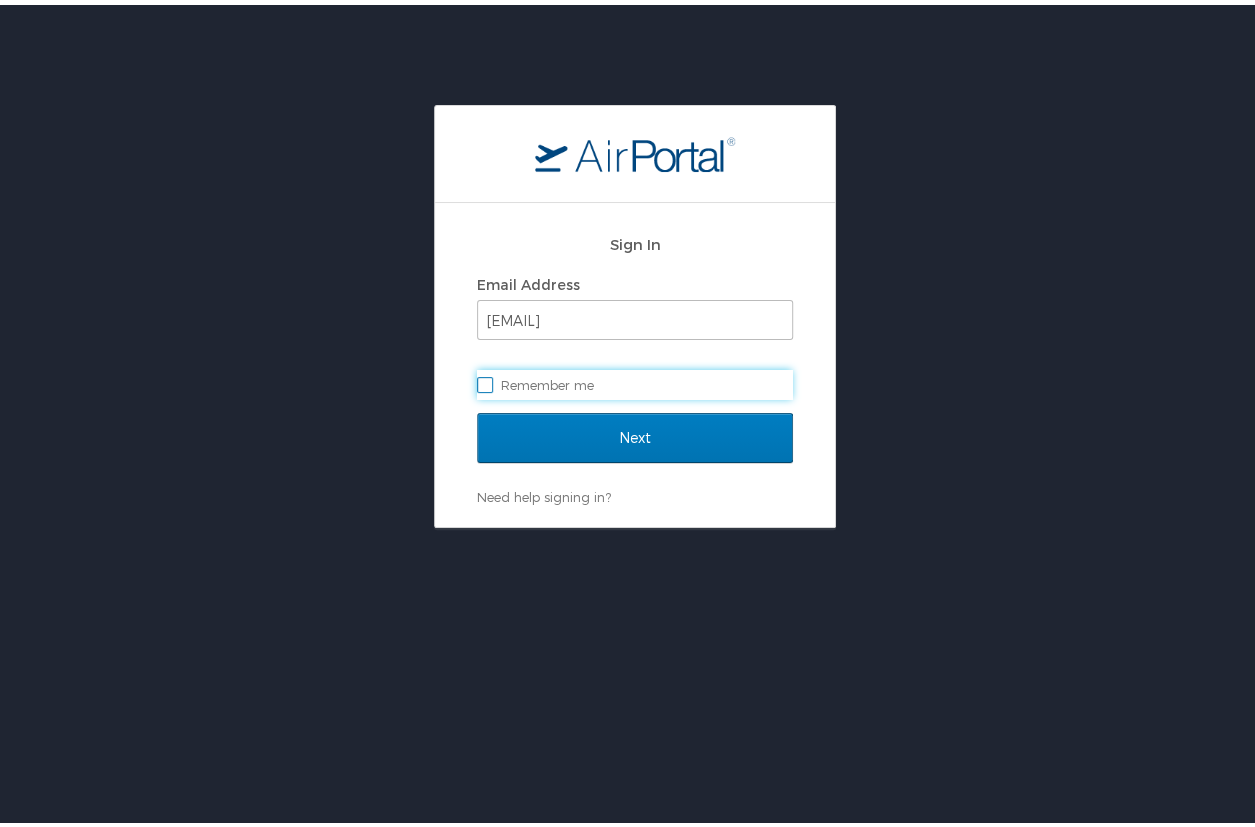 click on "Sign In Email Address  everett.platt@i-labs.tech Remember me Next Need help signing in? Forgot password? Help" at bounding box center [635, 311] 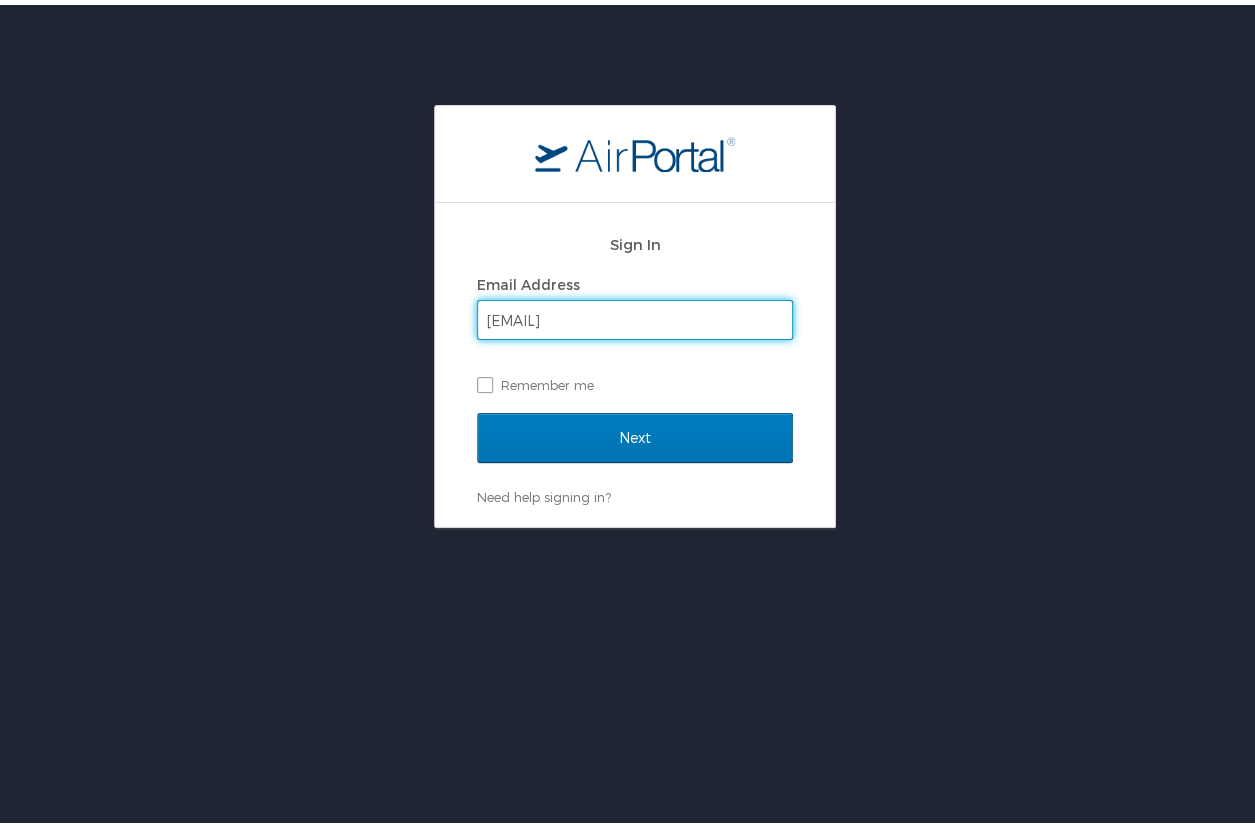 drag, startPoint x: 354, startPoint y: 313, endPoint x: 341, endPoint y: 311, distance: 13.152946 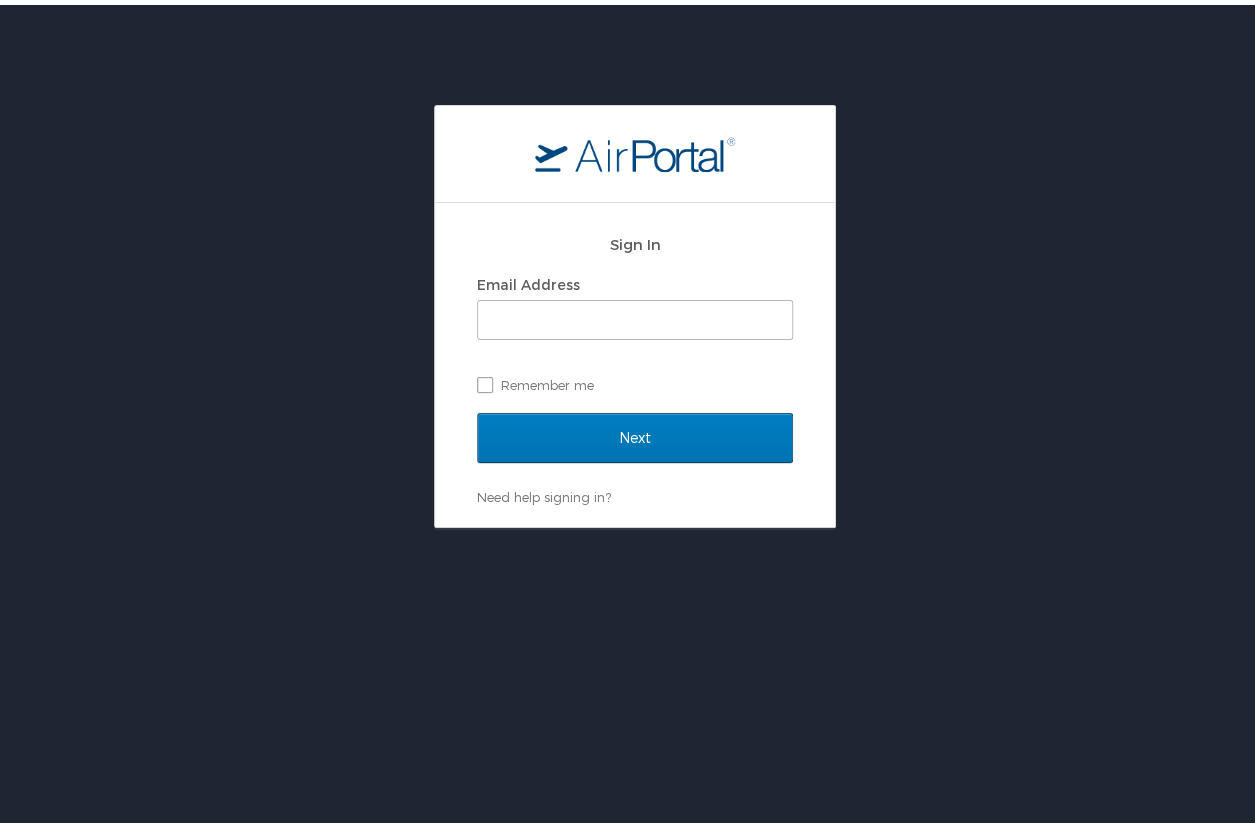 click on "Sign In Email Address  Remember me Next Need help signing in? Forgot password? Help" at bounding box center [635, 311] 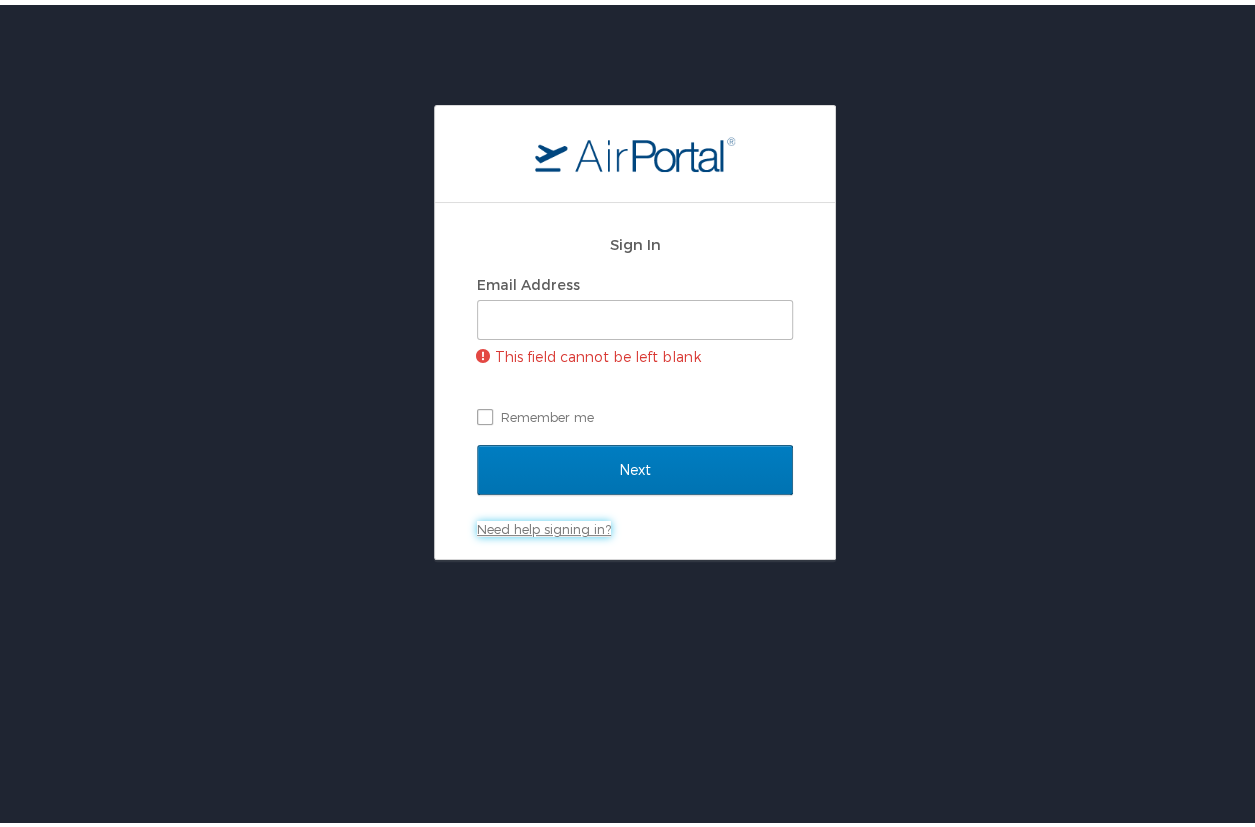 click on "Need help signing in?" at bounding box center [544, 524] 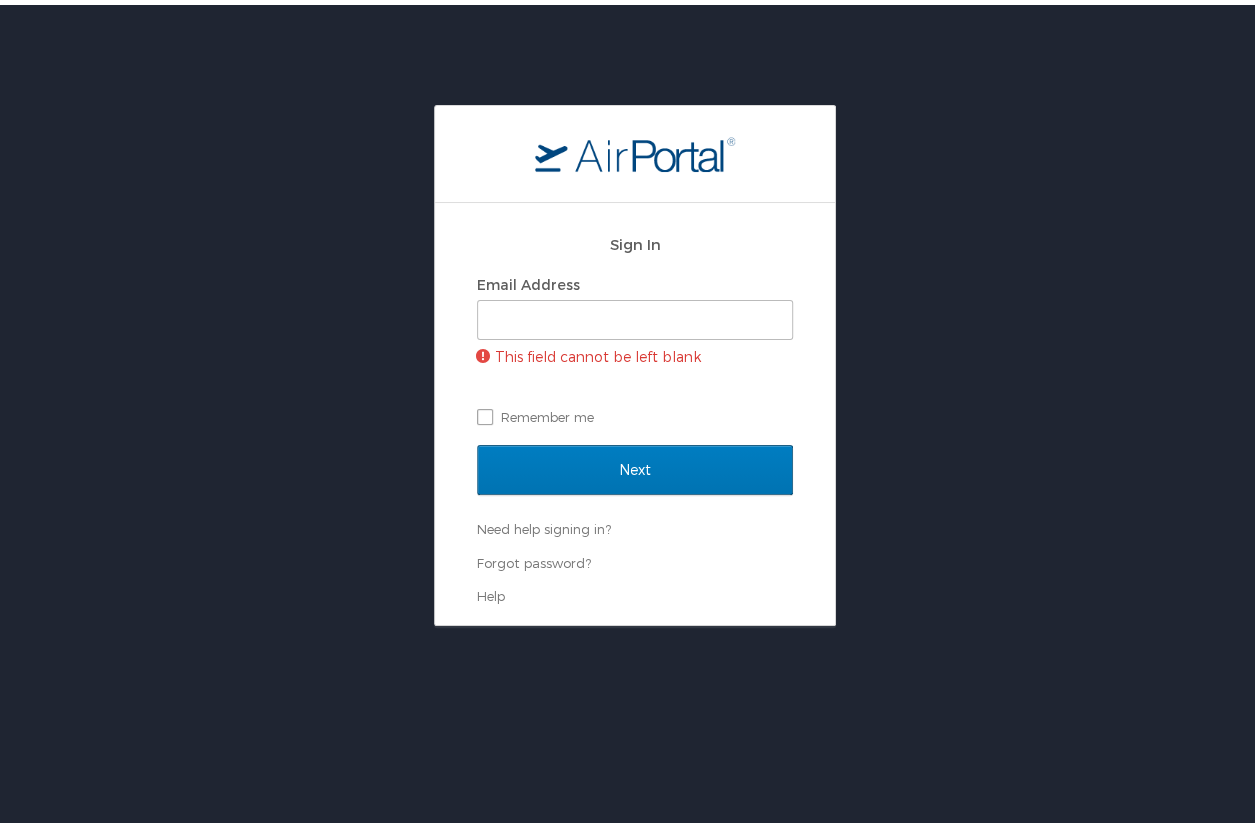 click on "Sign In Email Address  This field cannot be left blank Remember me Next Need help signing in? Forgot password? Help" at bounding box center [635, 360] 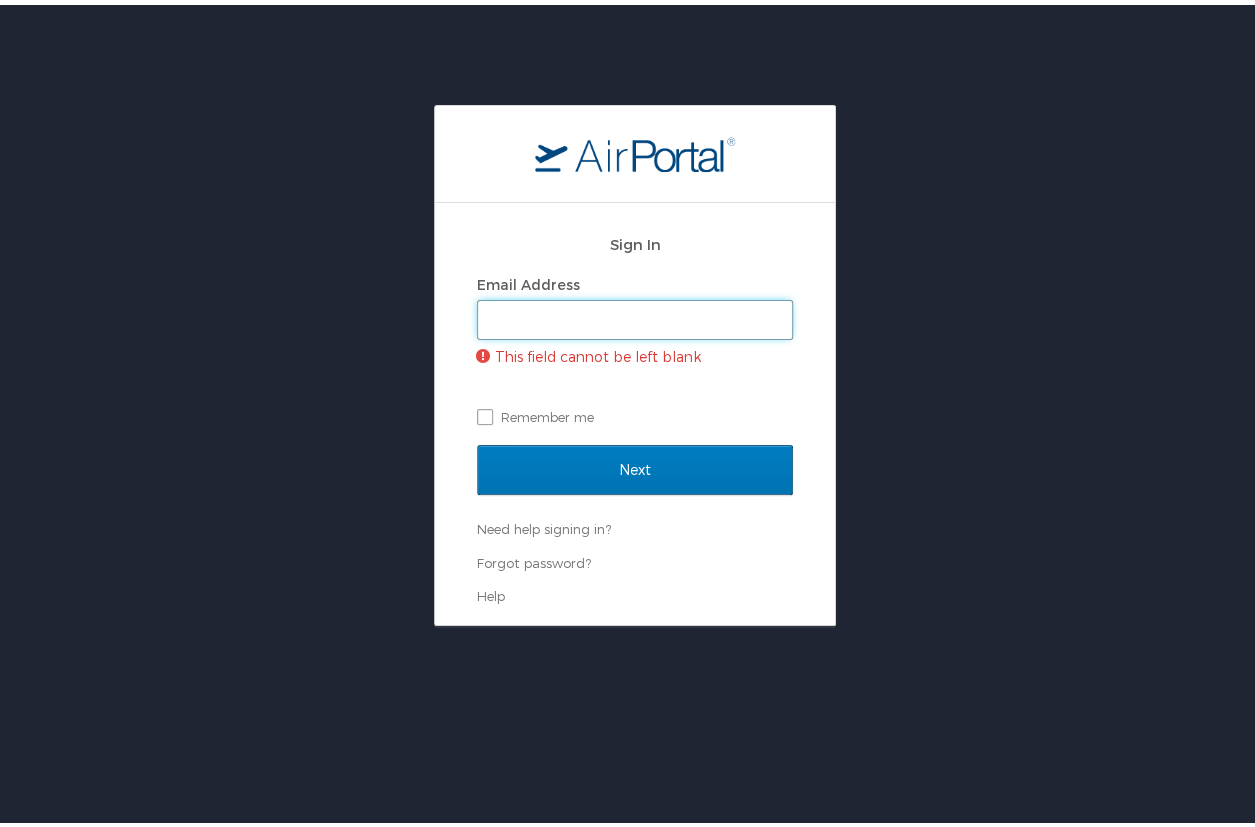 click on "Email Address" at bounding box center [635, 315] 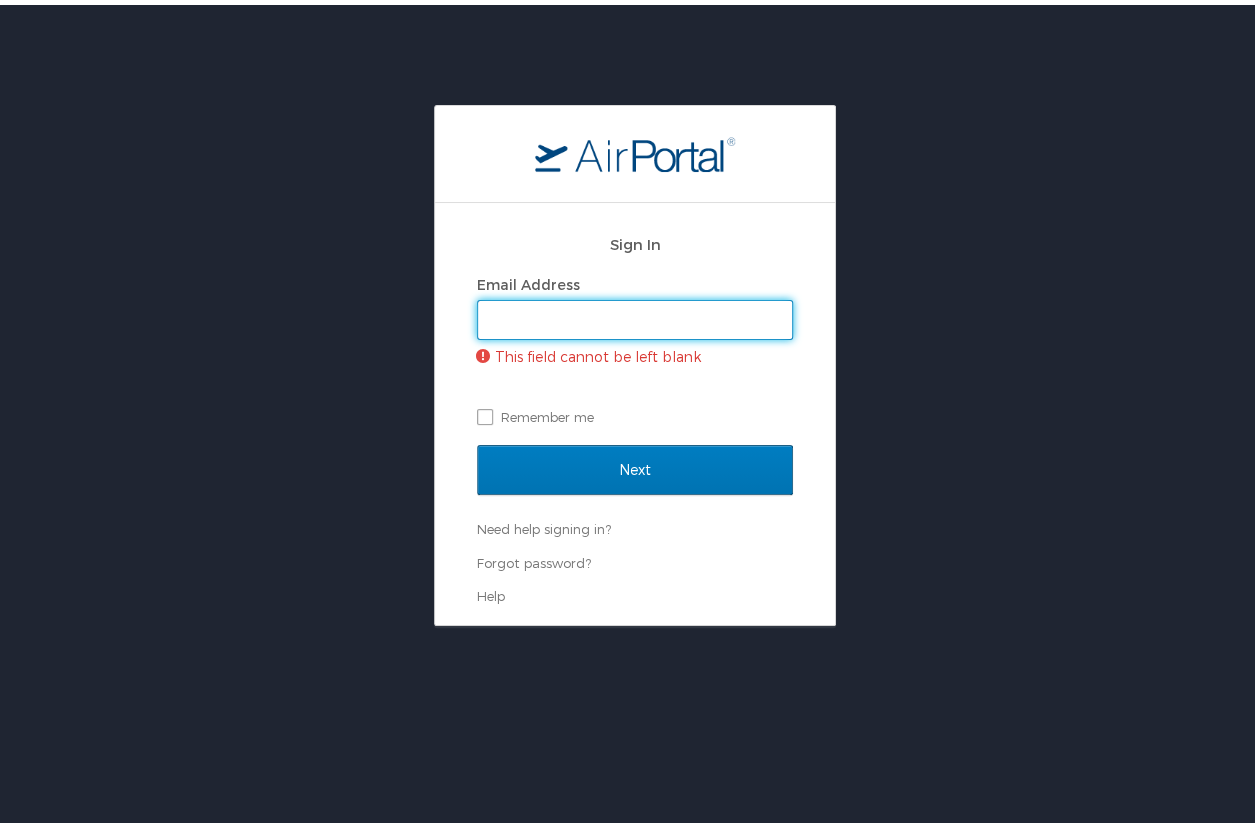 paste on "everett.platt@i-labs.tech" 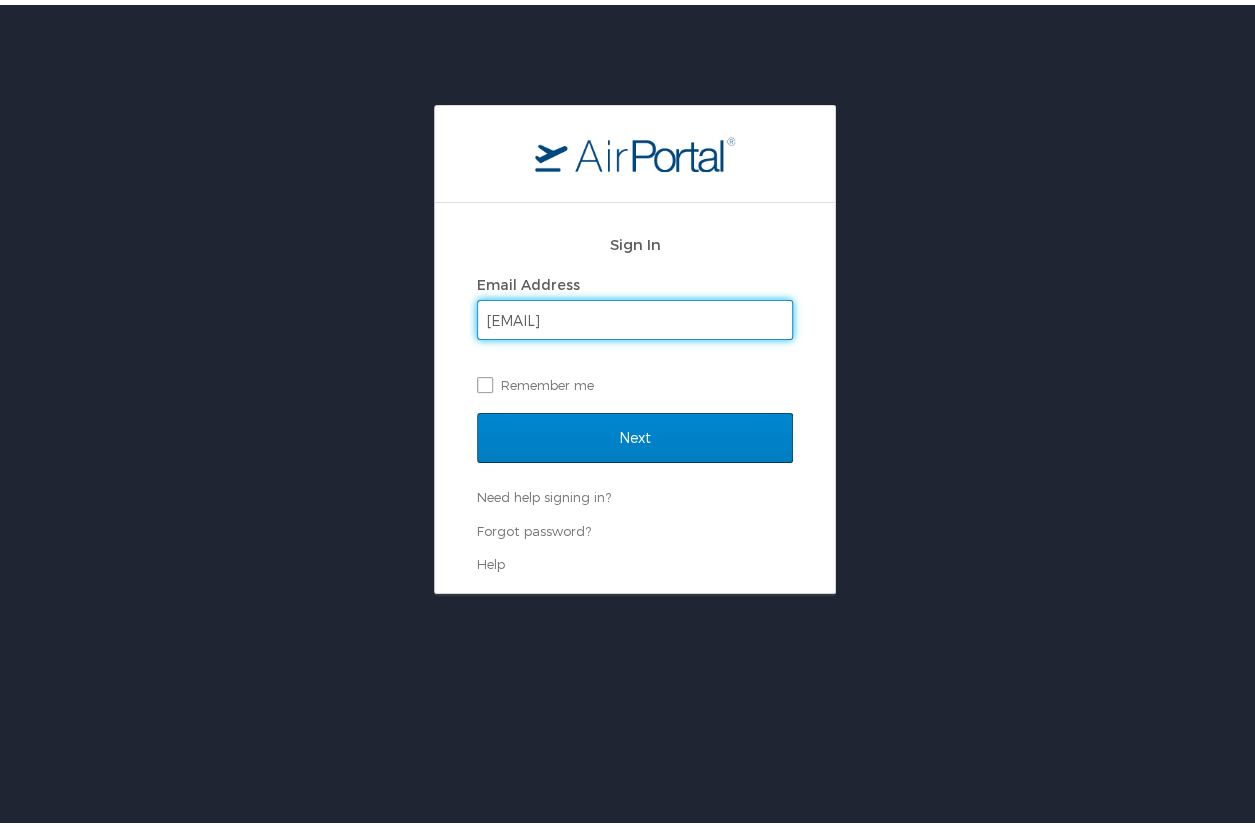 type on "everett.platt@i-labs.tech" 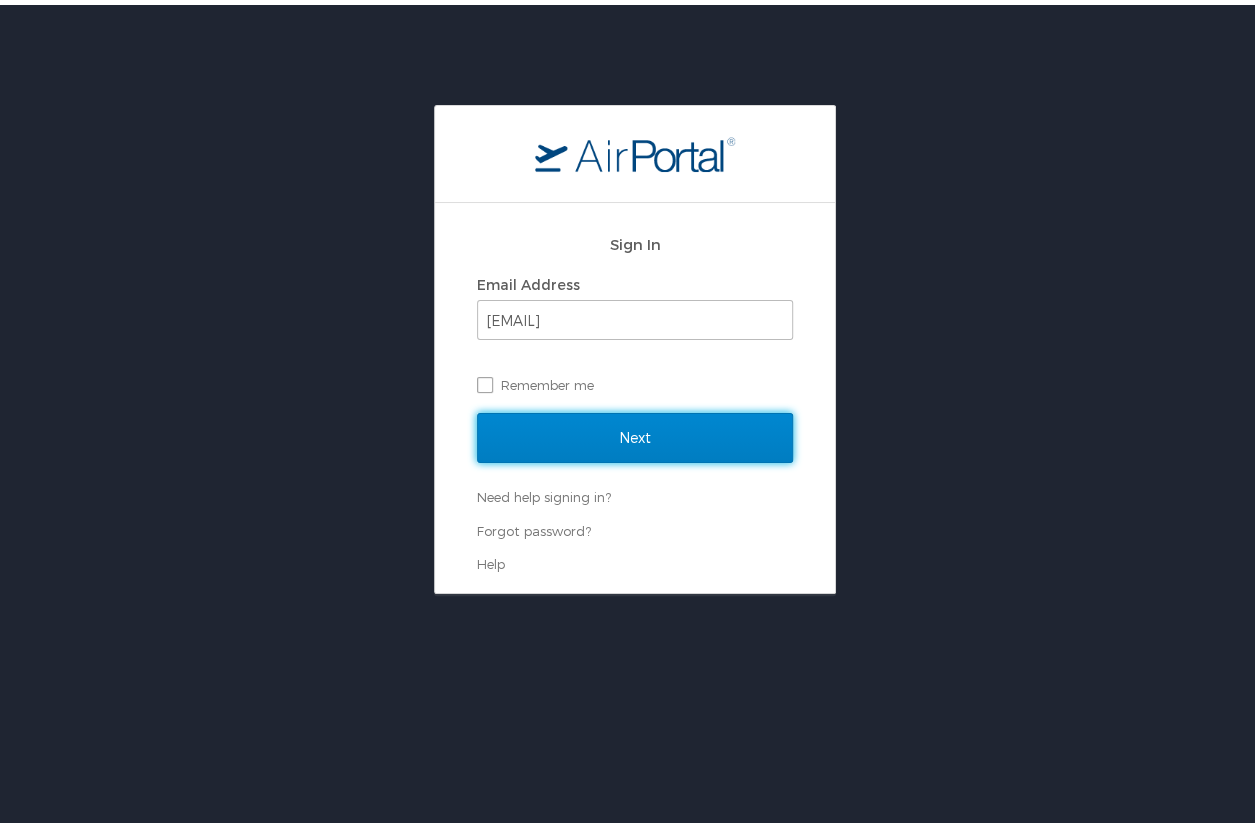 click on "Next" at bounding box center [635, 433] 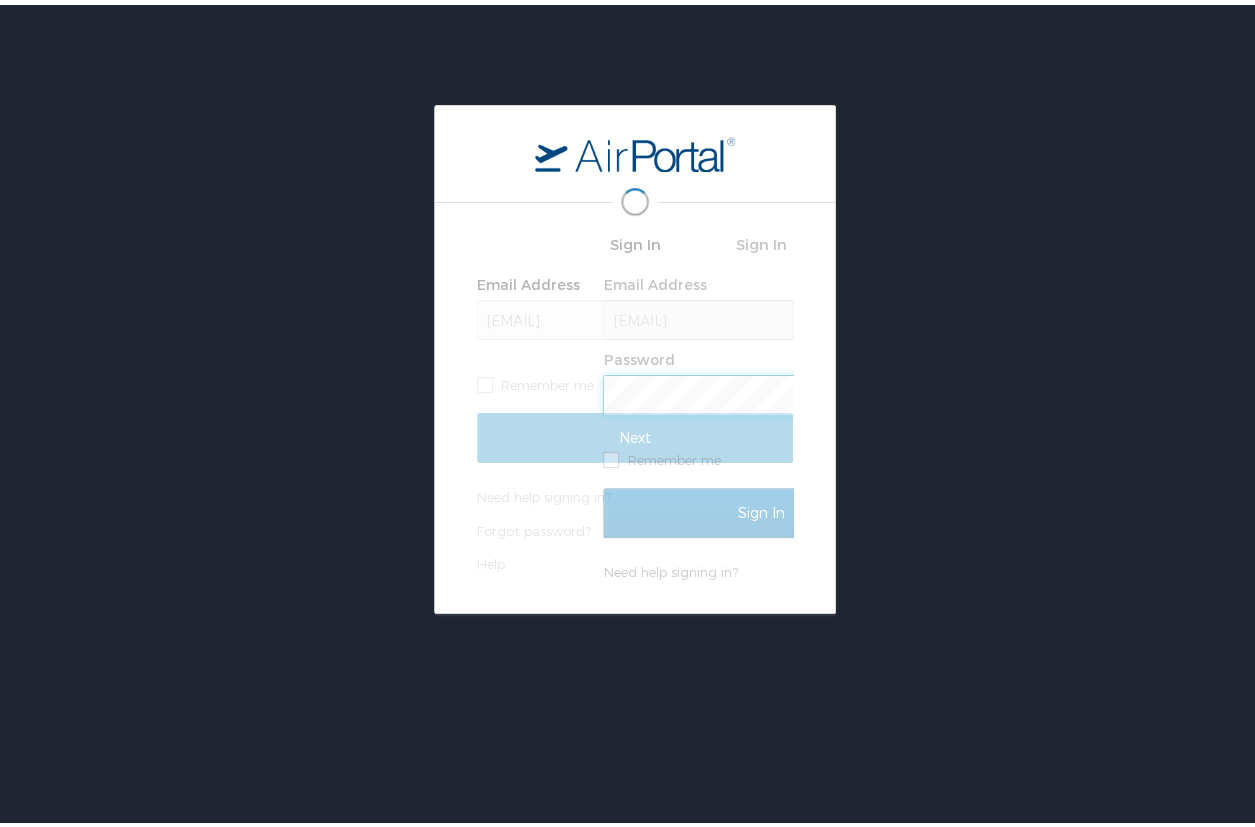 scroll, scrollTop: 0, scrollLeft: 0, axis: both 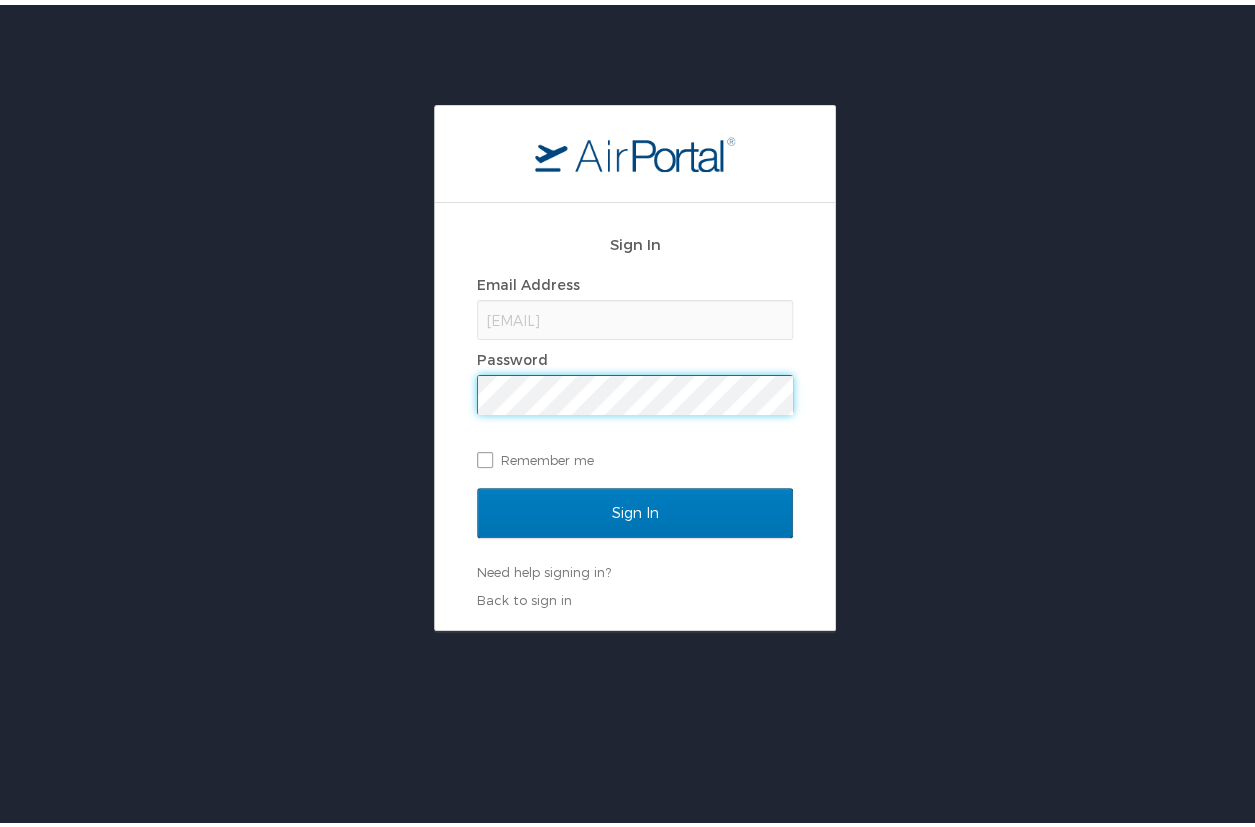 click on "Sign In" at bounding box center (635, 508) 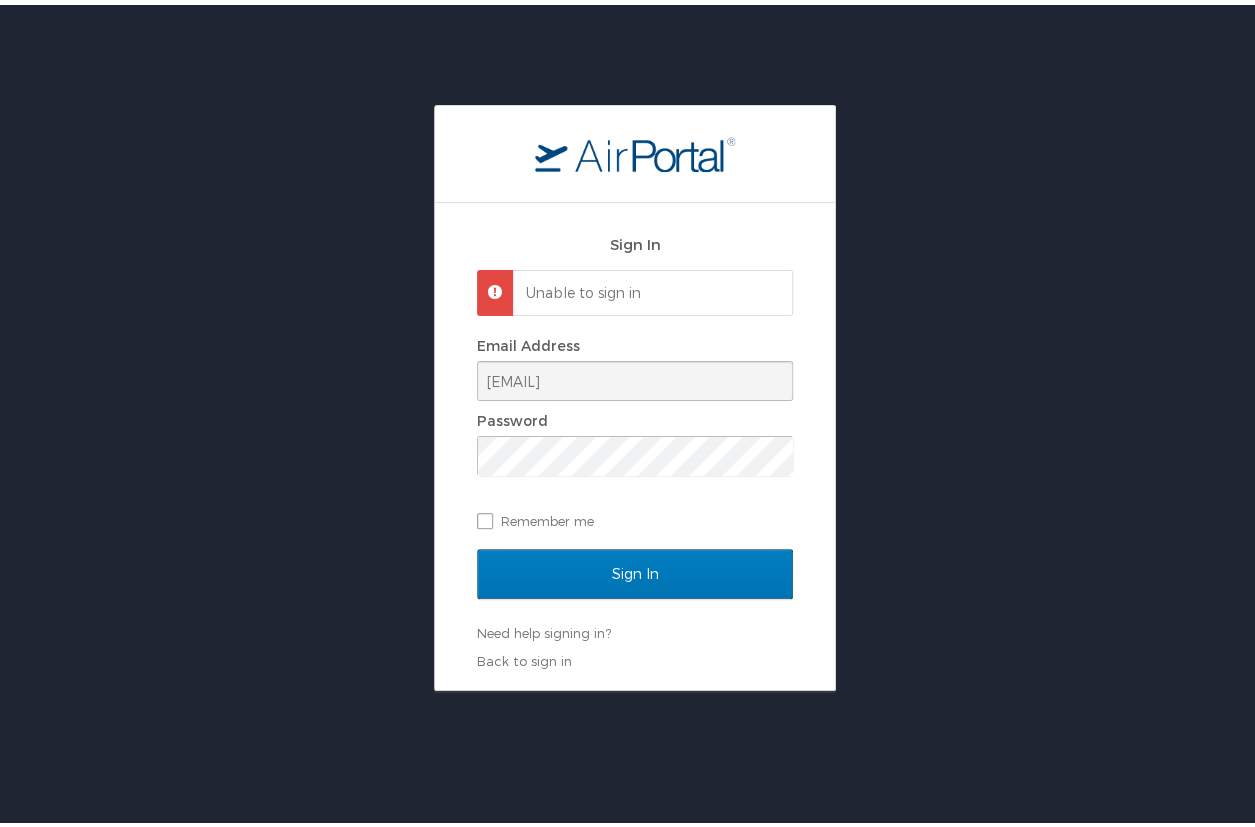 click on "Sign In Unable to sign in Email Address  everett.platt@i-labs.tech Password  Remember me Sign In Need help signing in? Forgot password? Help Back to sign in" at bounding box center [635, 393] 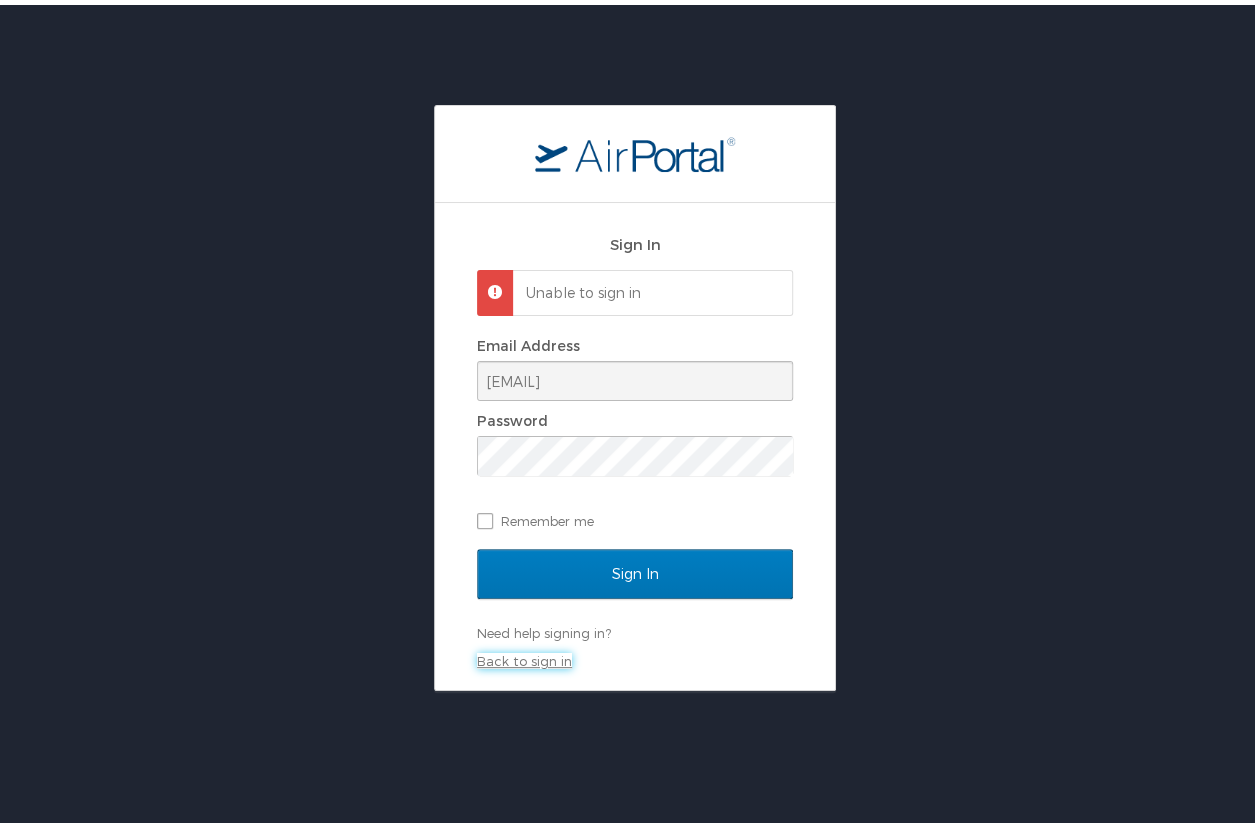 click on "Back to sign in" at bounding box center [524, 656] 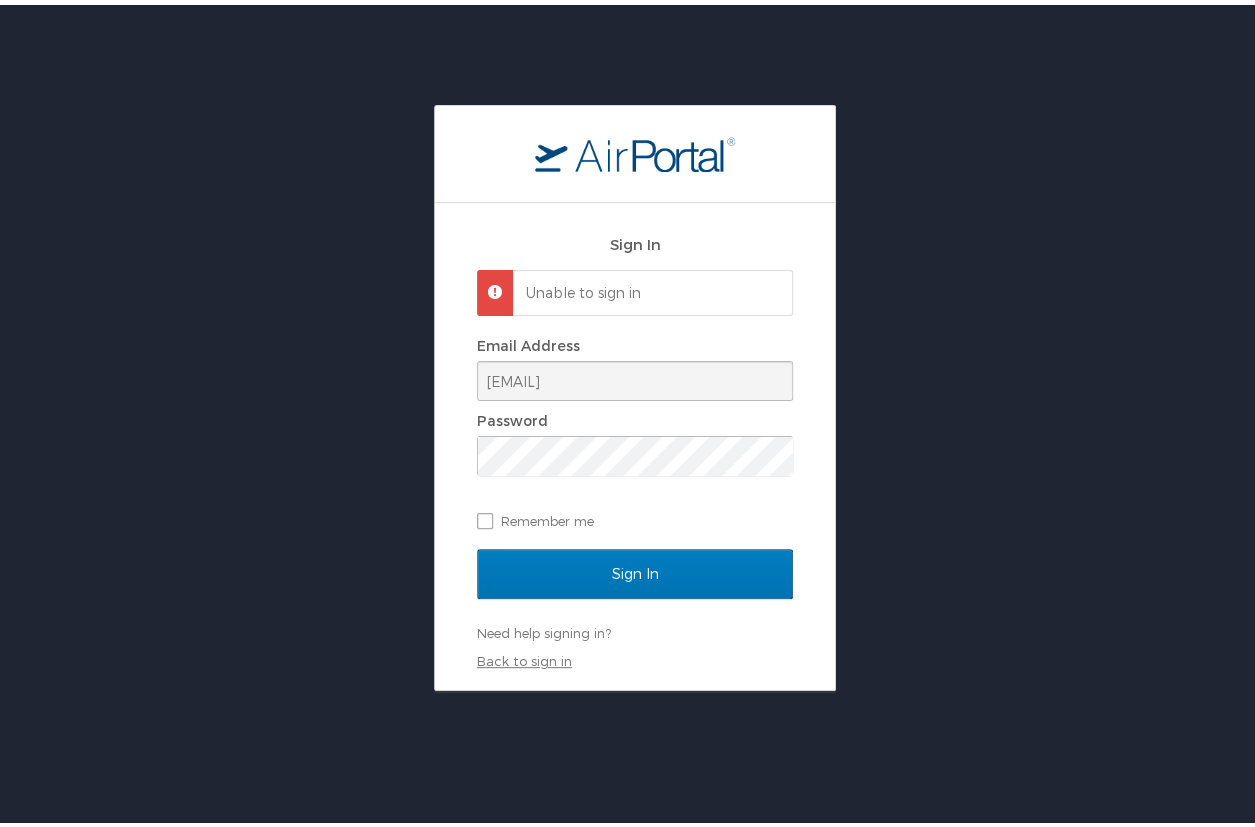 scroll, scrollTop: 0, scrollLeft: 0, axis: both 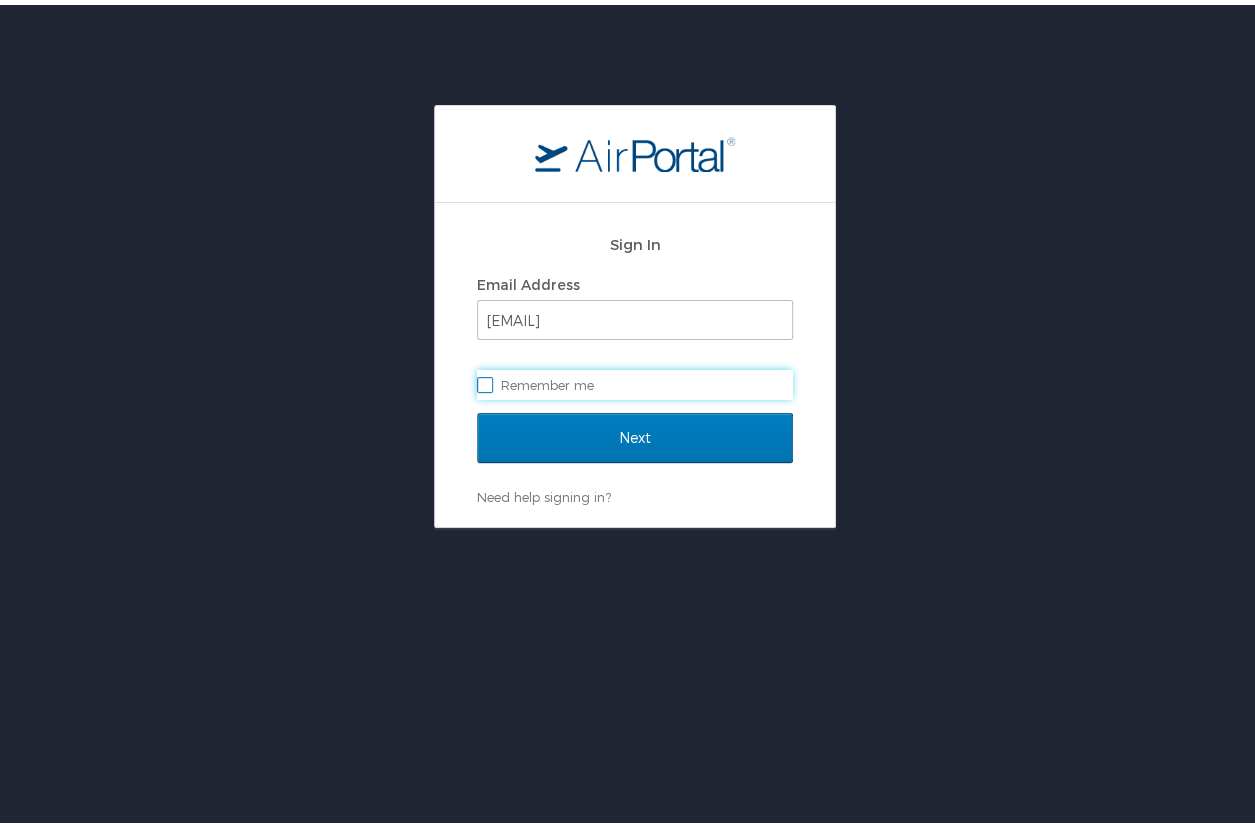 click on "Sign In Email Address  everett.platt@i-labs.tech Remember me Next Need help signing in? Forgot password? Help" at bounding box center [635, 311] 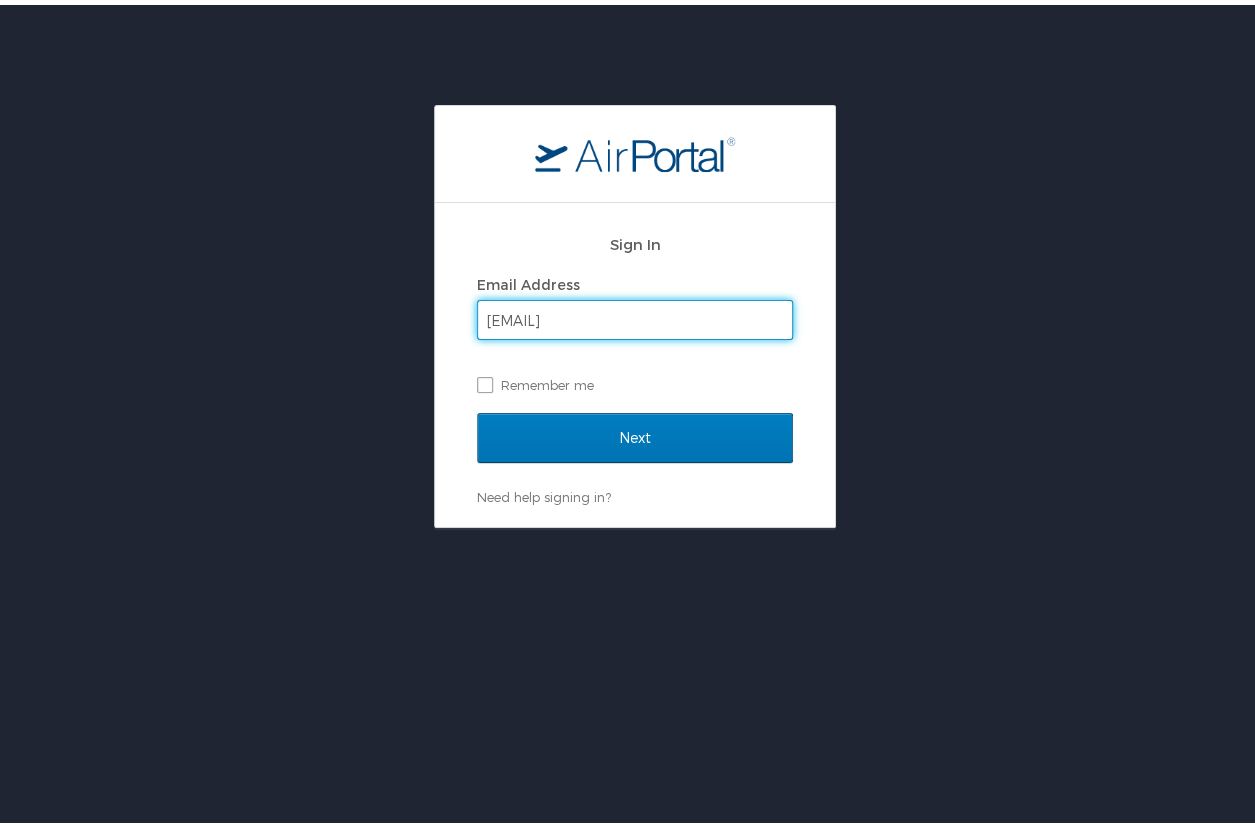click on "everett.platt@i-labs.tech" at bounding box center [635, 315] 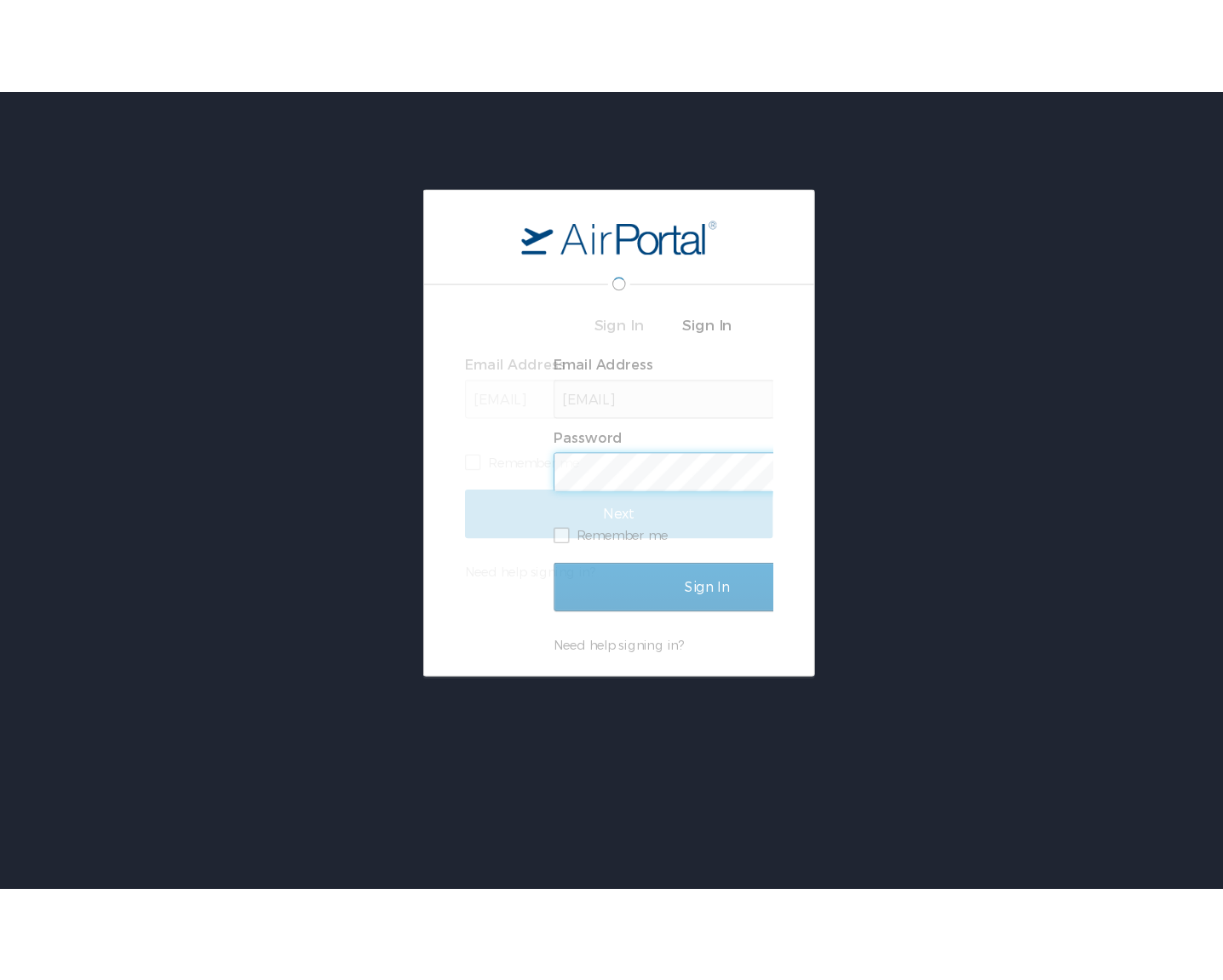 scroll, scrollTop: 0, scrollLeft: 0, axis: both 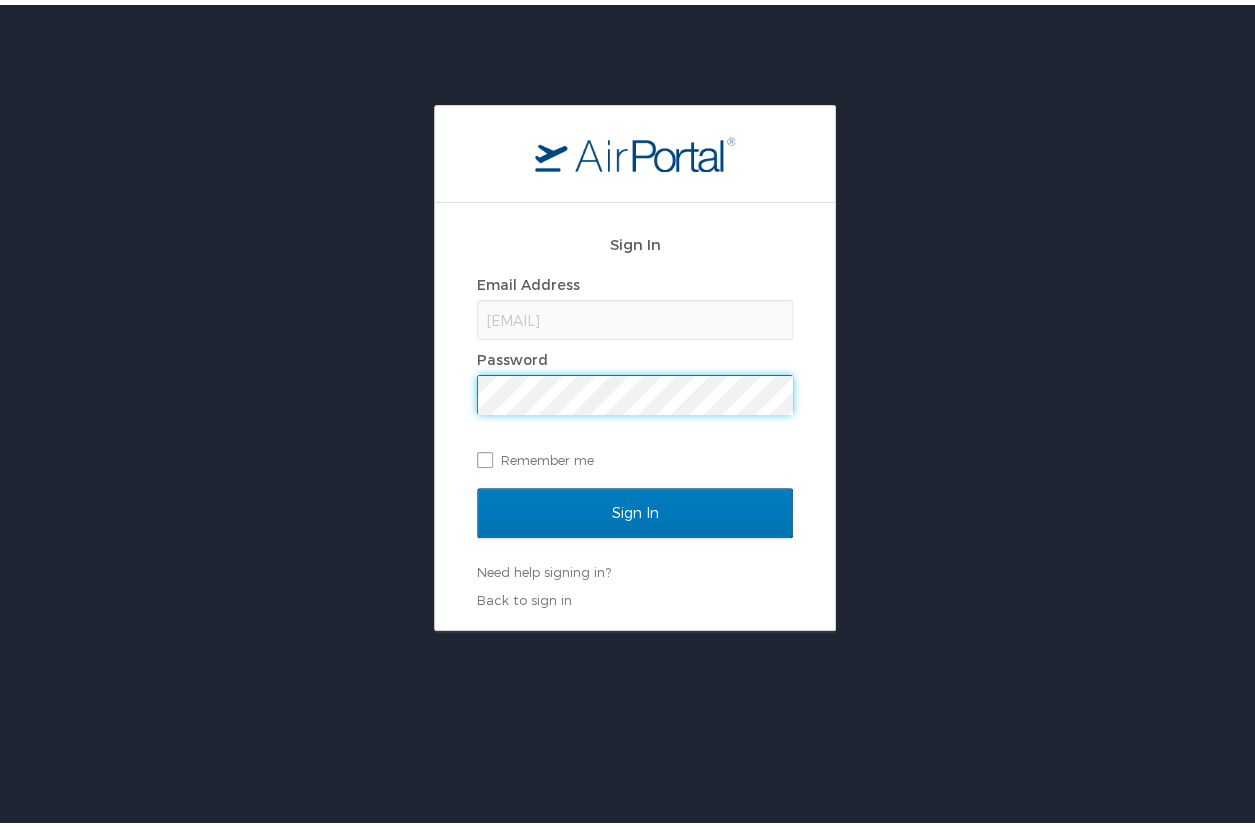 click on "Sign In" at bounding box center (635, 508) 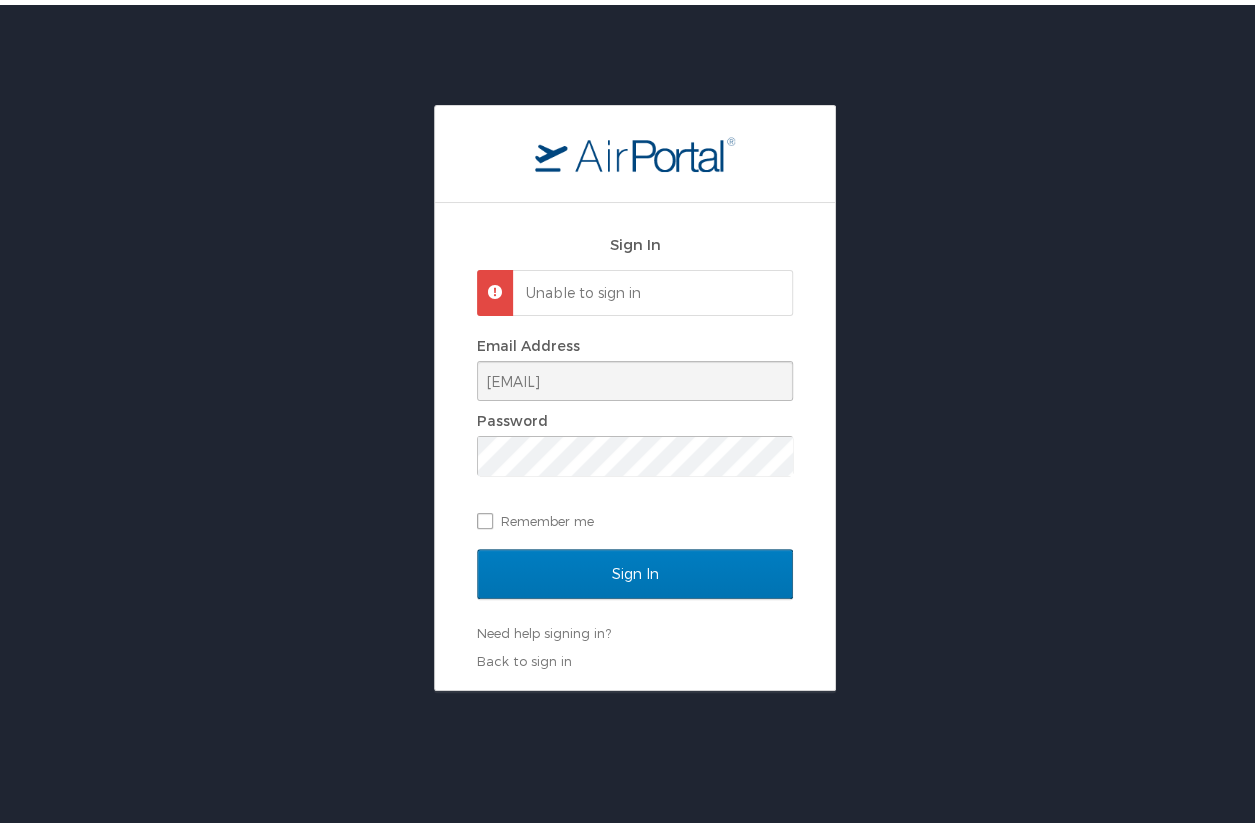 click on "Sign In Unable to sign in Email Address  everett.platt@i-labs.tech Password  Remember me Sign In Need help signing in? Forgot password? Help Back to sign in" at bounding box center [635, 393] 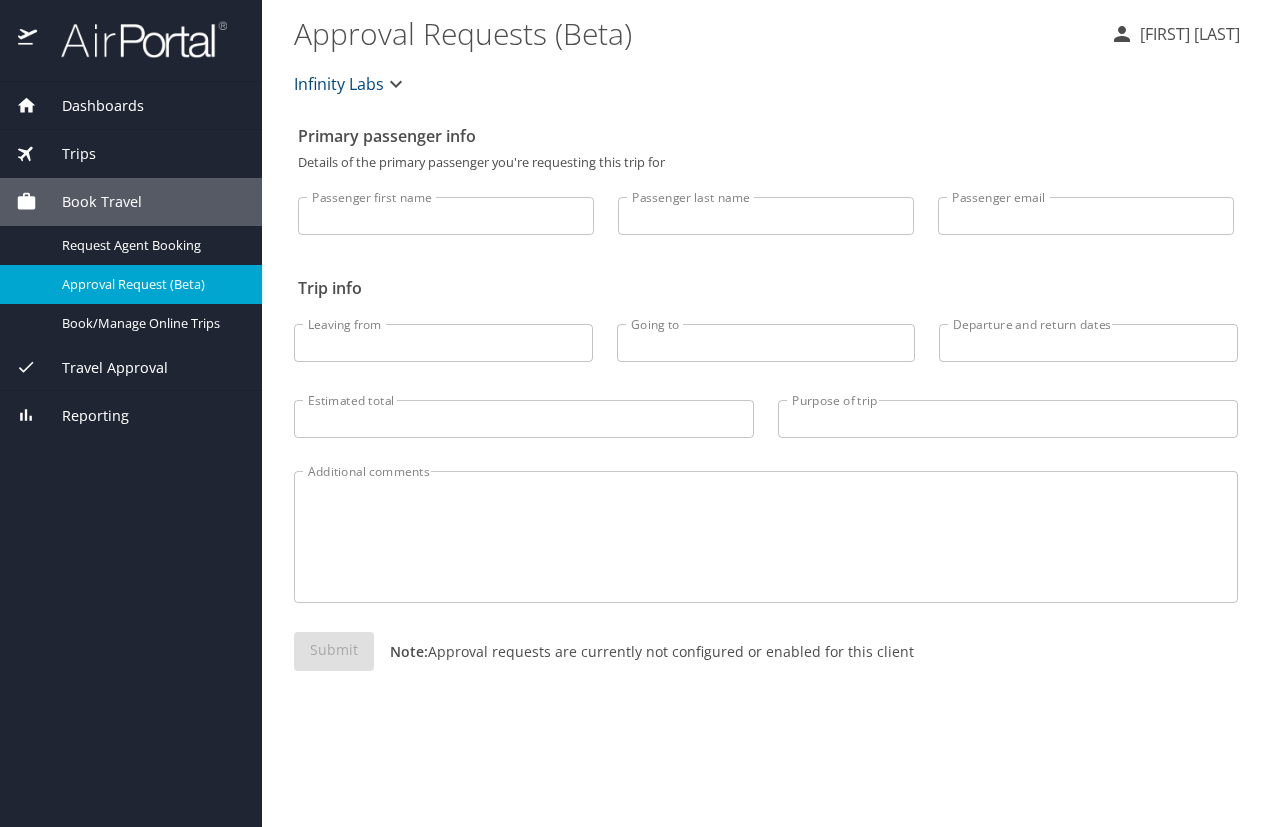 click on "Trip info" at bounding box center (766, 288) 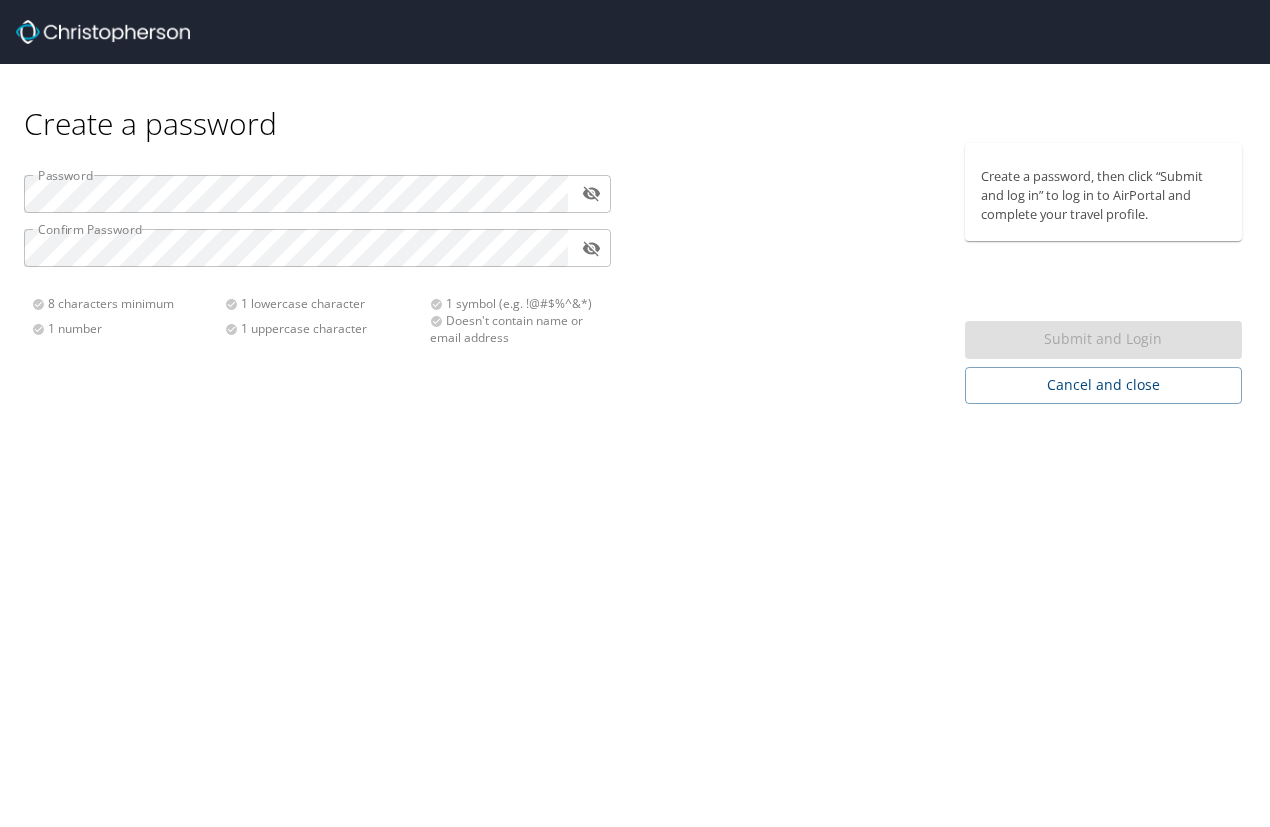 scroll, scrollTop: 0, scrollLeft: 0, axis: both 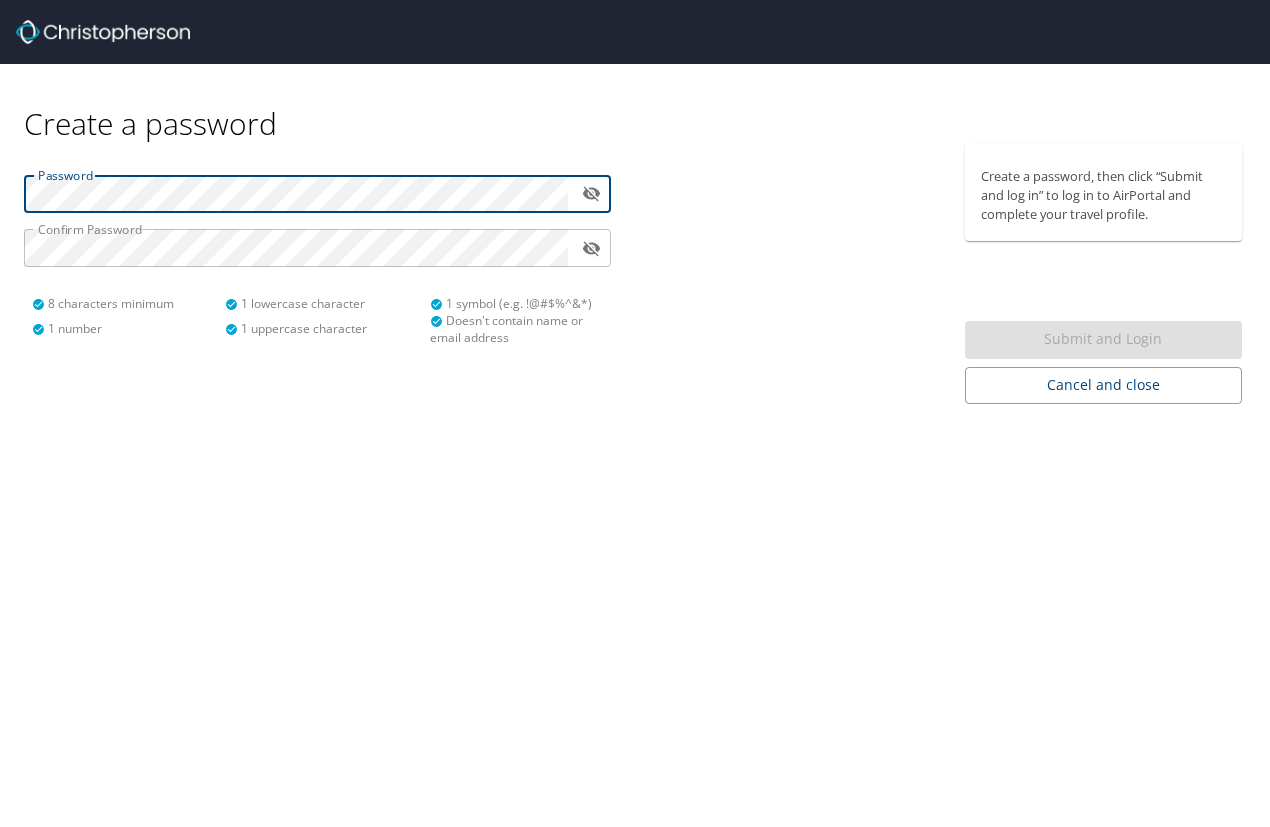 type 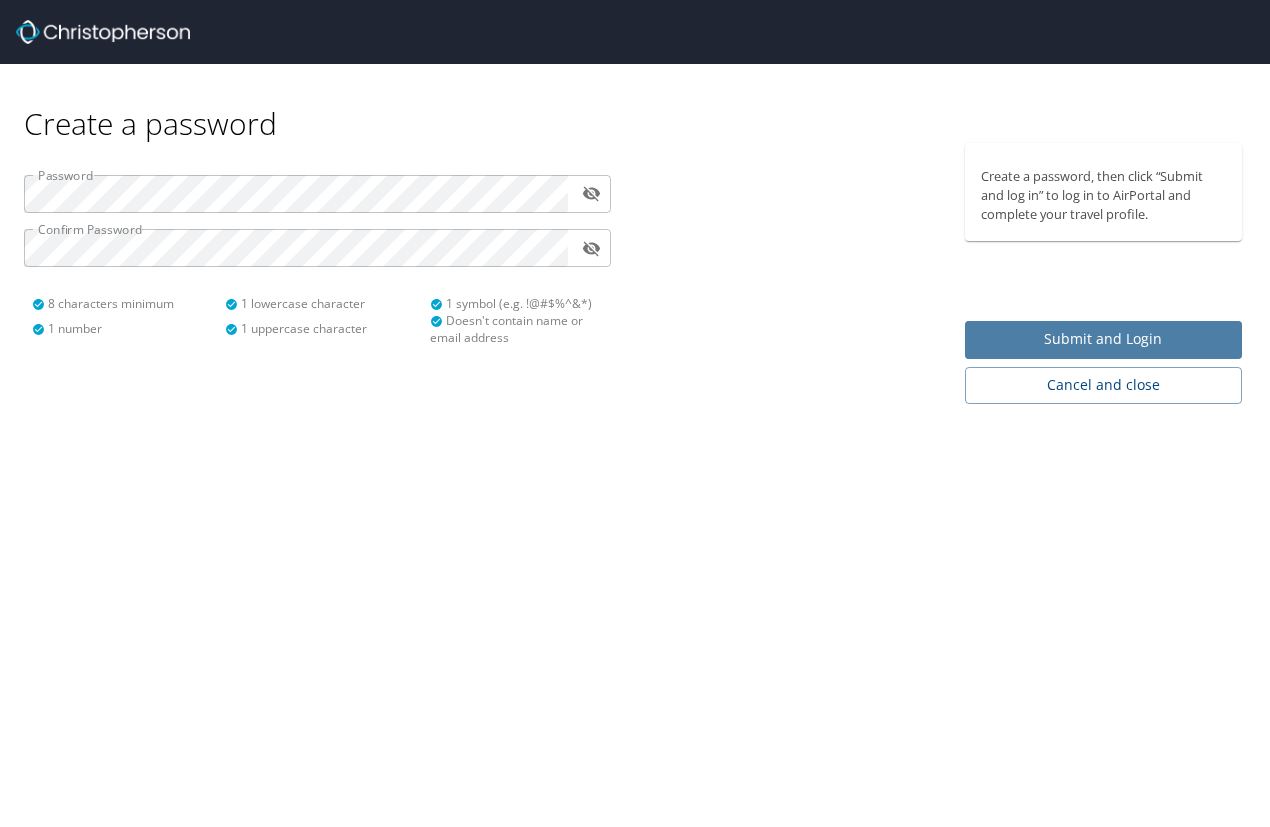 click on "Submit and Login" at bounding box center (1104, 339) 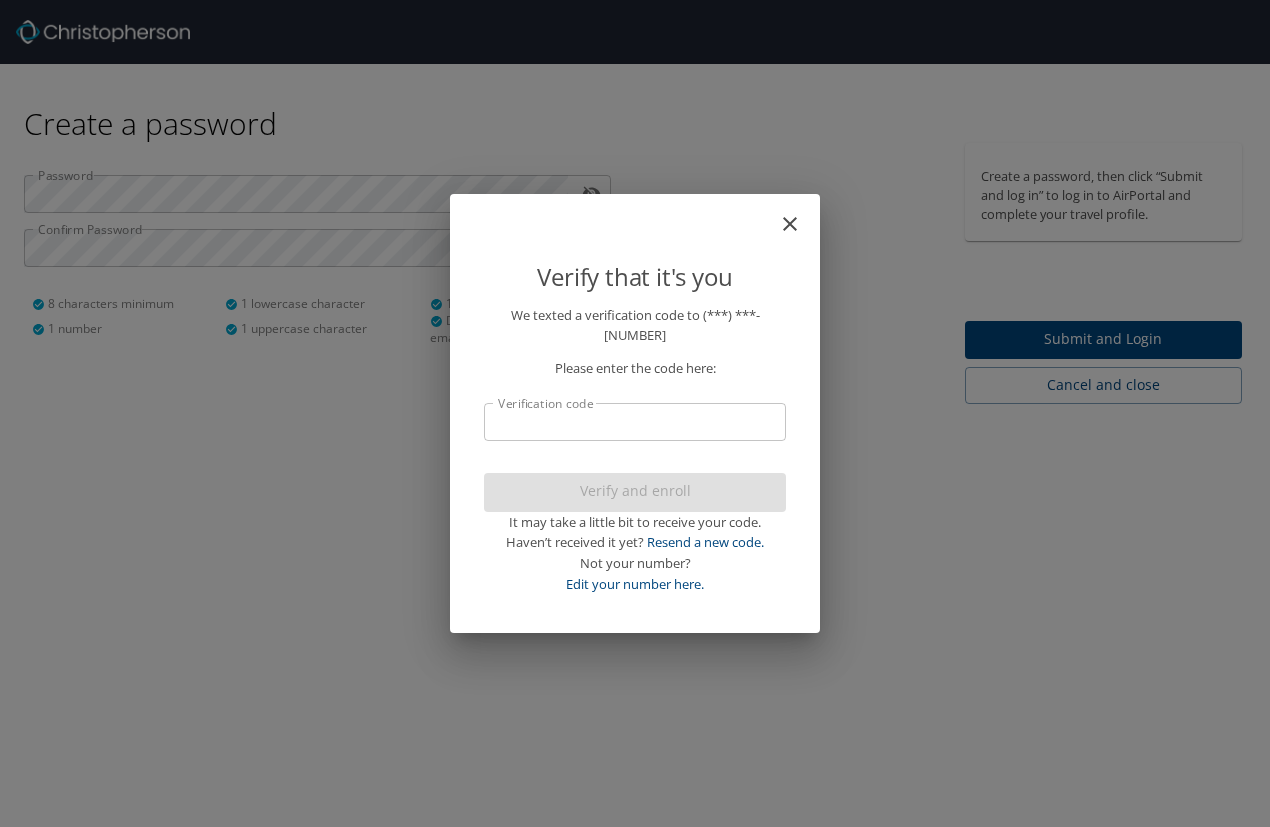 click on "Verification code" at bounding box center (635, 422) 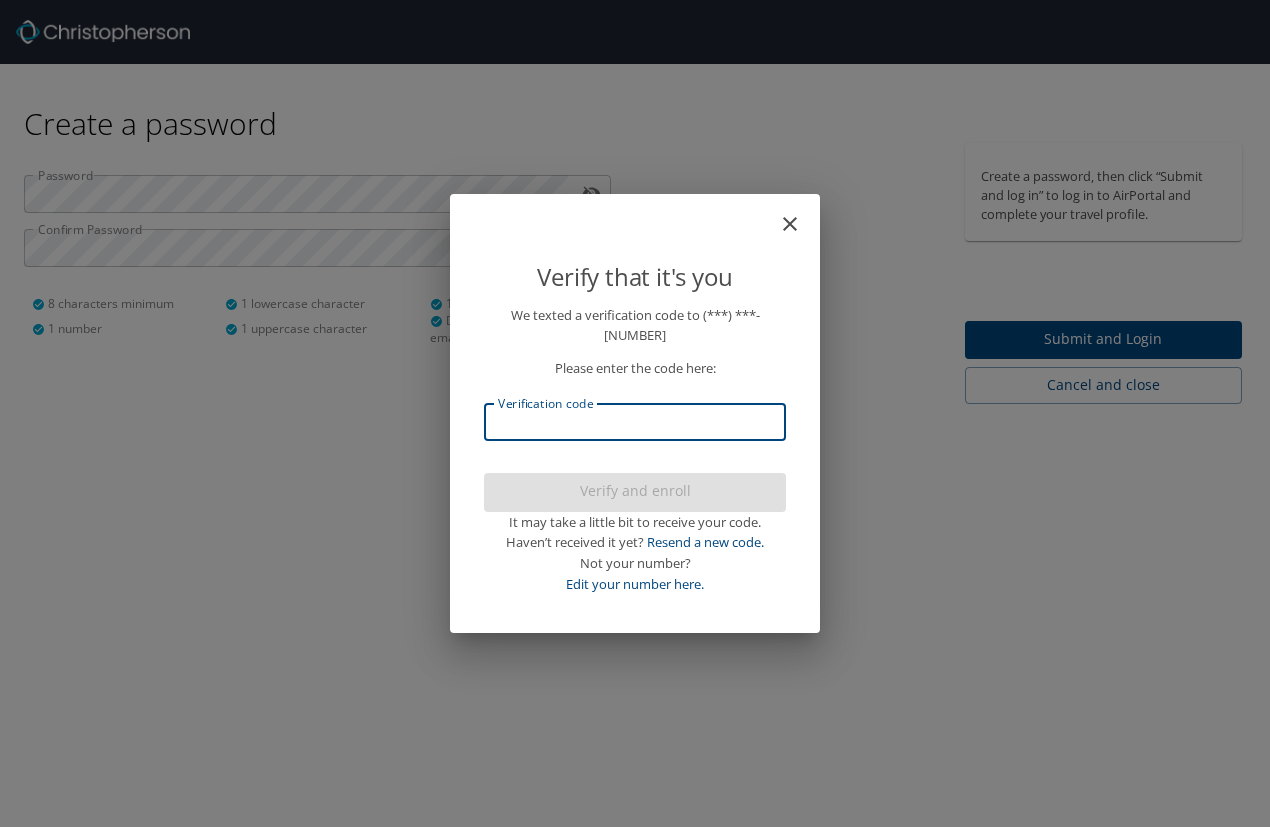 click on "Verification code" at bounding box center [635, 422] 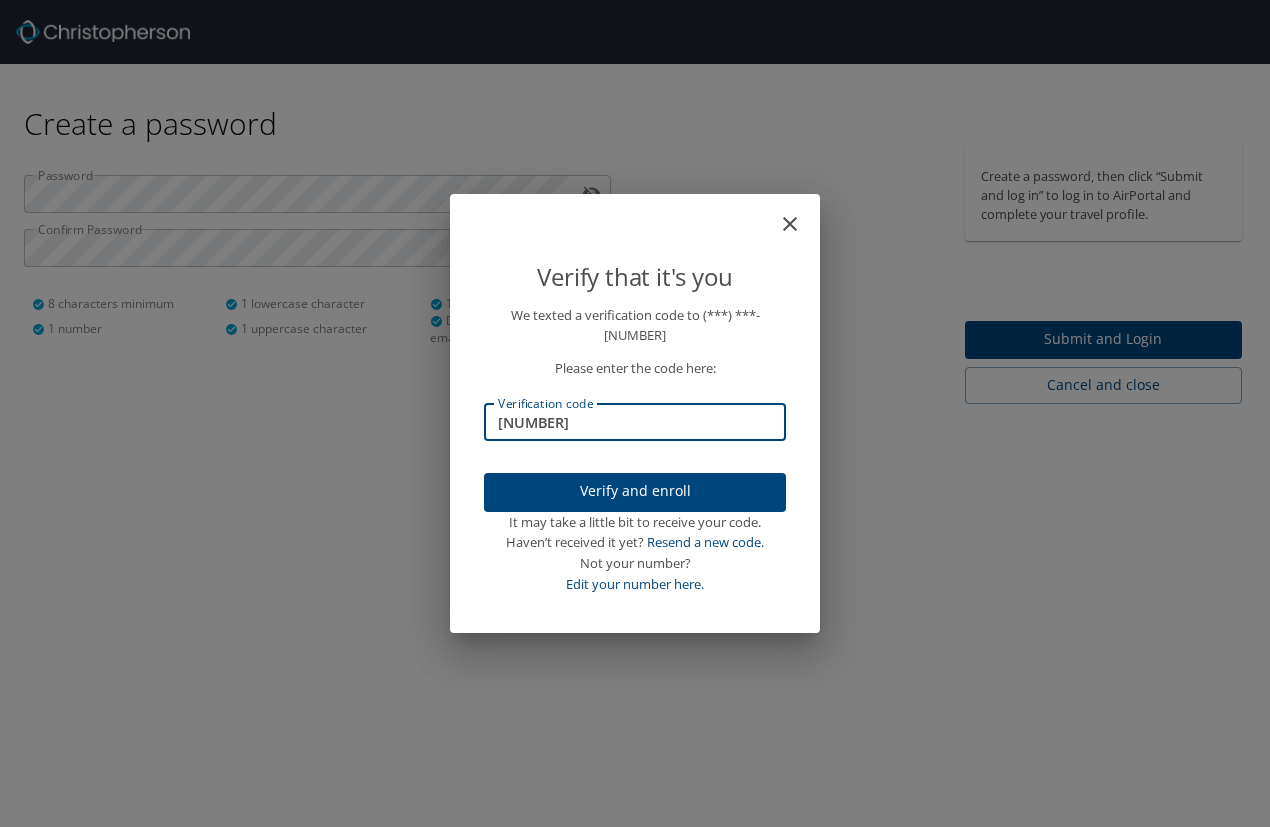type on "[NUMBER]" 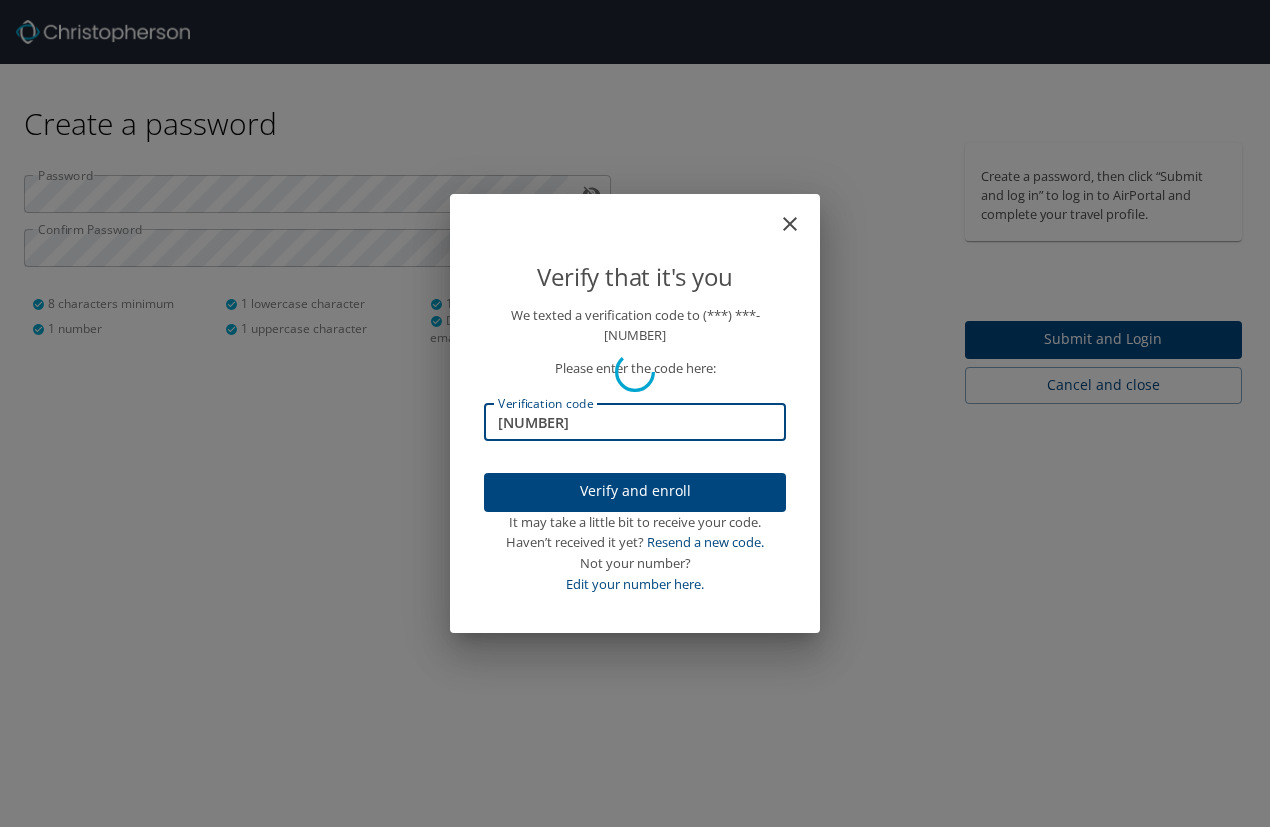type 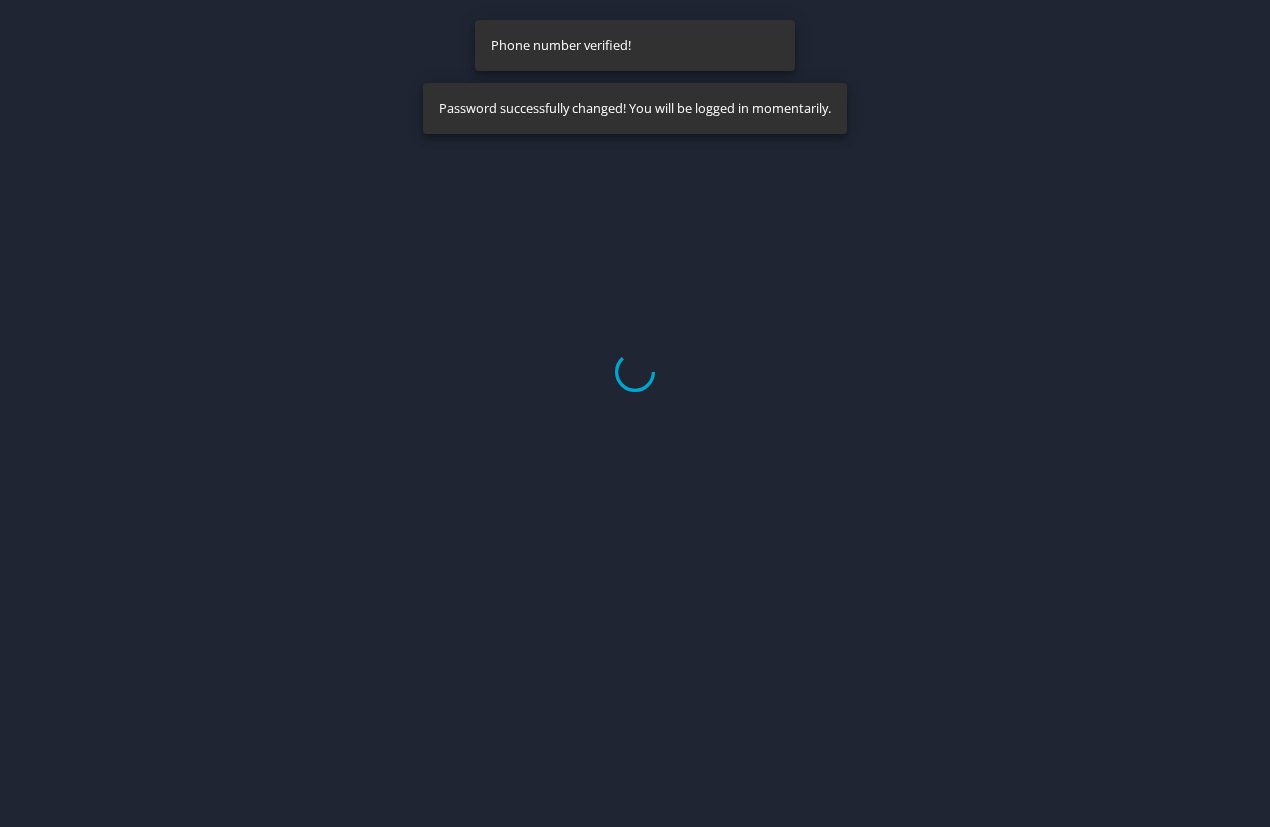select on "US" 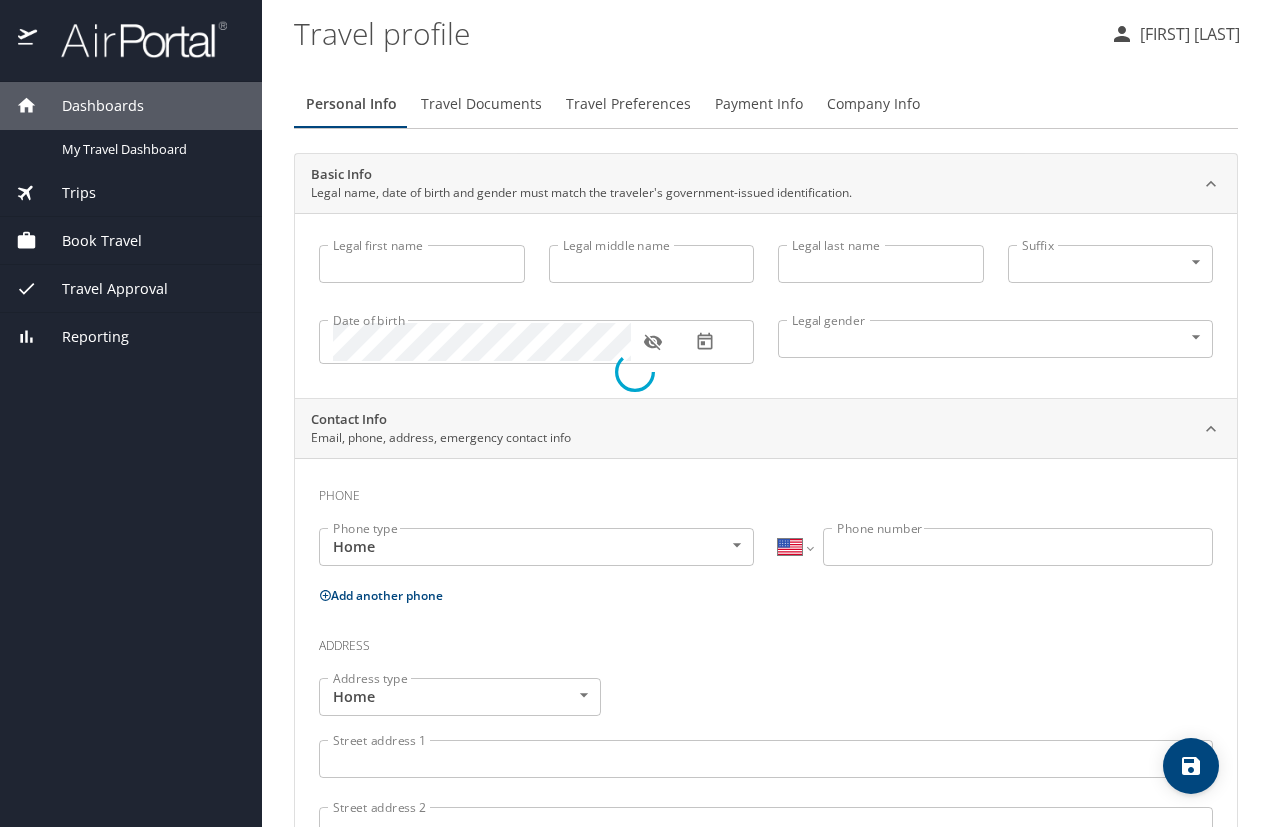 type on "[FIRST]" 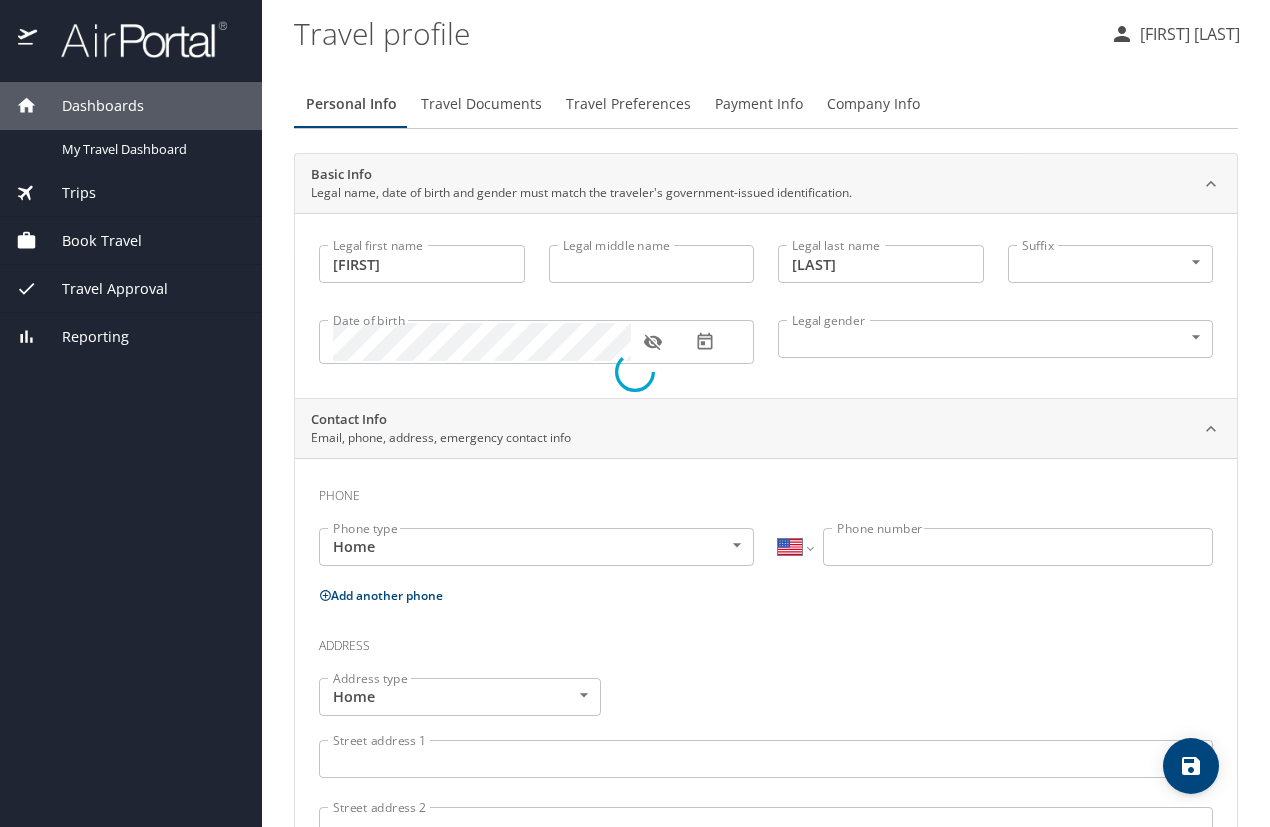 select on "US" 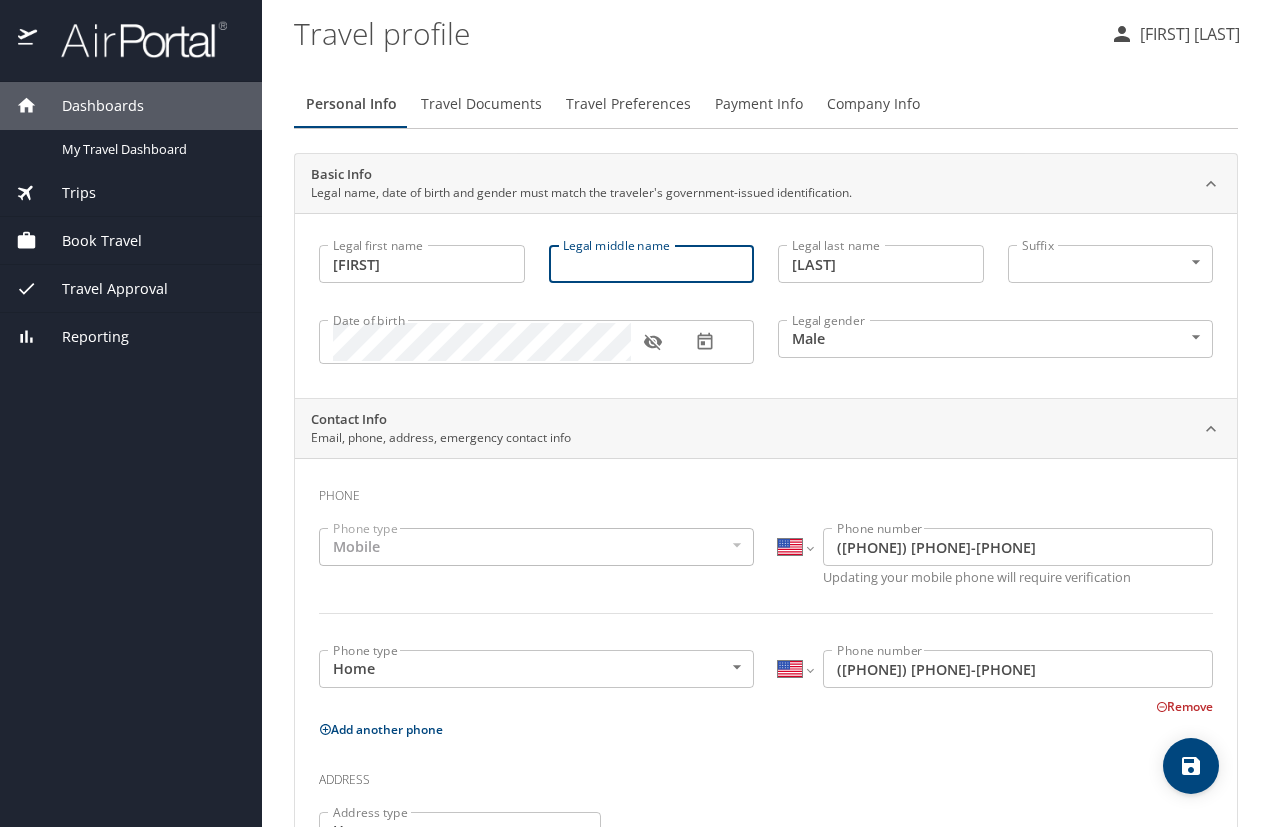 click on "Legal middle name" at bounding box center (652, 264) 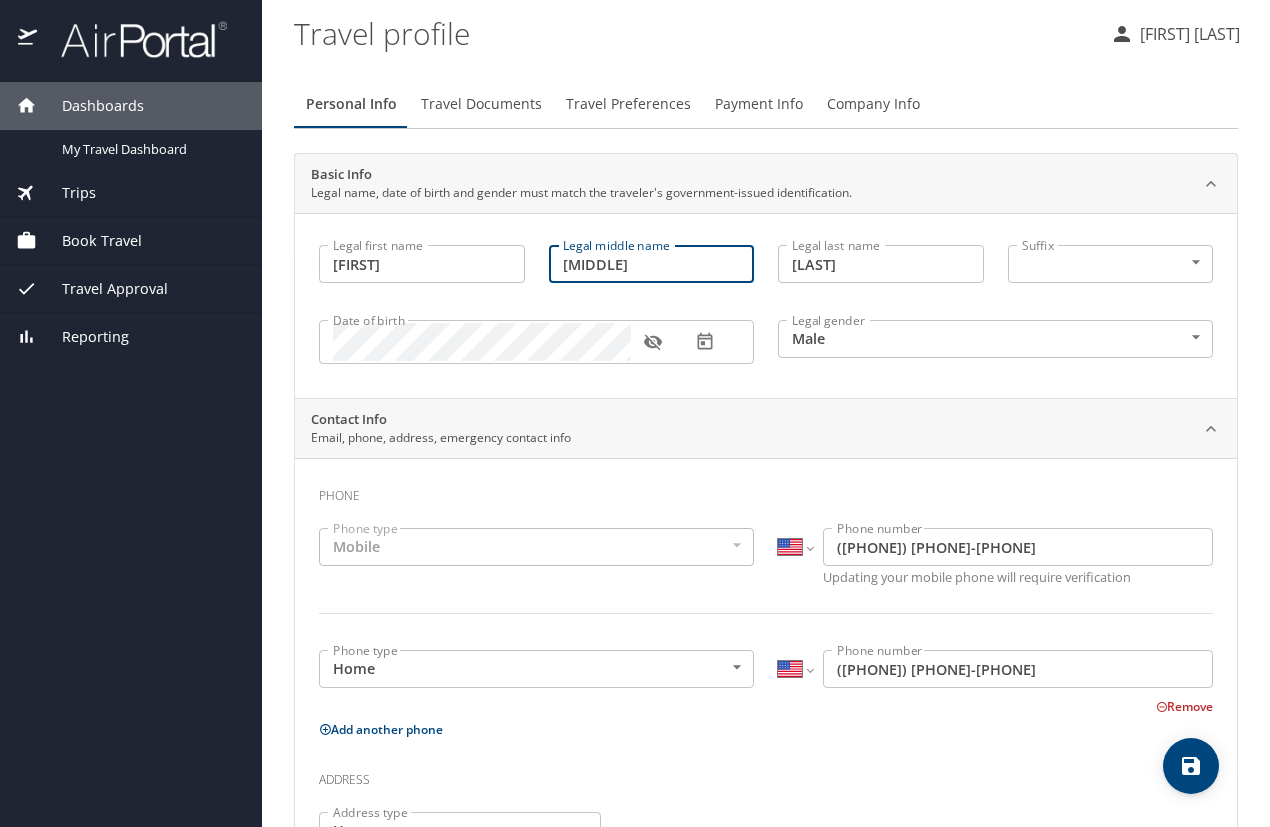 type on "[MIDDLE]" 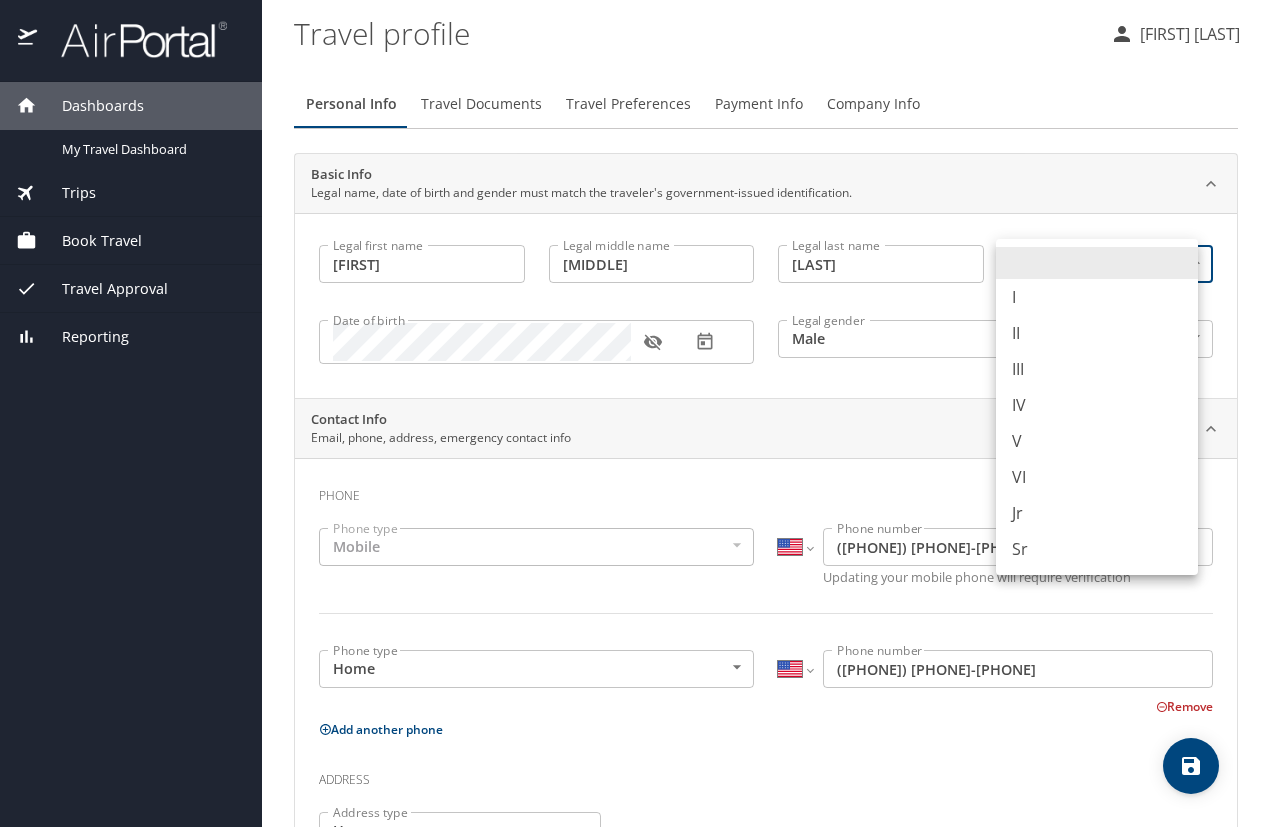click on "Basic Info Legal name, date of birth and gender must match the traveler's government-issued identification.   Legal first name [FIRST] Legal first name   Legal middle name [MIDDLE] Legal middle name   Legal last name [LAST] Legal last name   Suffix ​ NotApplicable Suffix   Date of birth Date of birth   Legal gender Male Male Legal gender Contact Info Email, phone, address, emergency contact info Phone   Phone type Mobile Mobile Phone type   International Afghanistan Åland Islands Albania Algeria American Samoa Andorra Angola Anguilla Antigua and Barbuda Argentina Armenia Aruba Ascension Island Australia Austria Azerbaijan Bahamas Bahrain Benin" at bounding box center [635, 413] 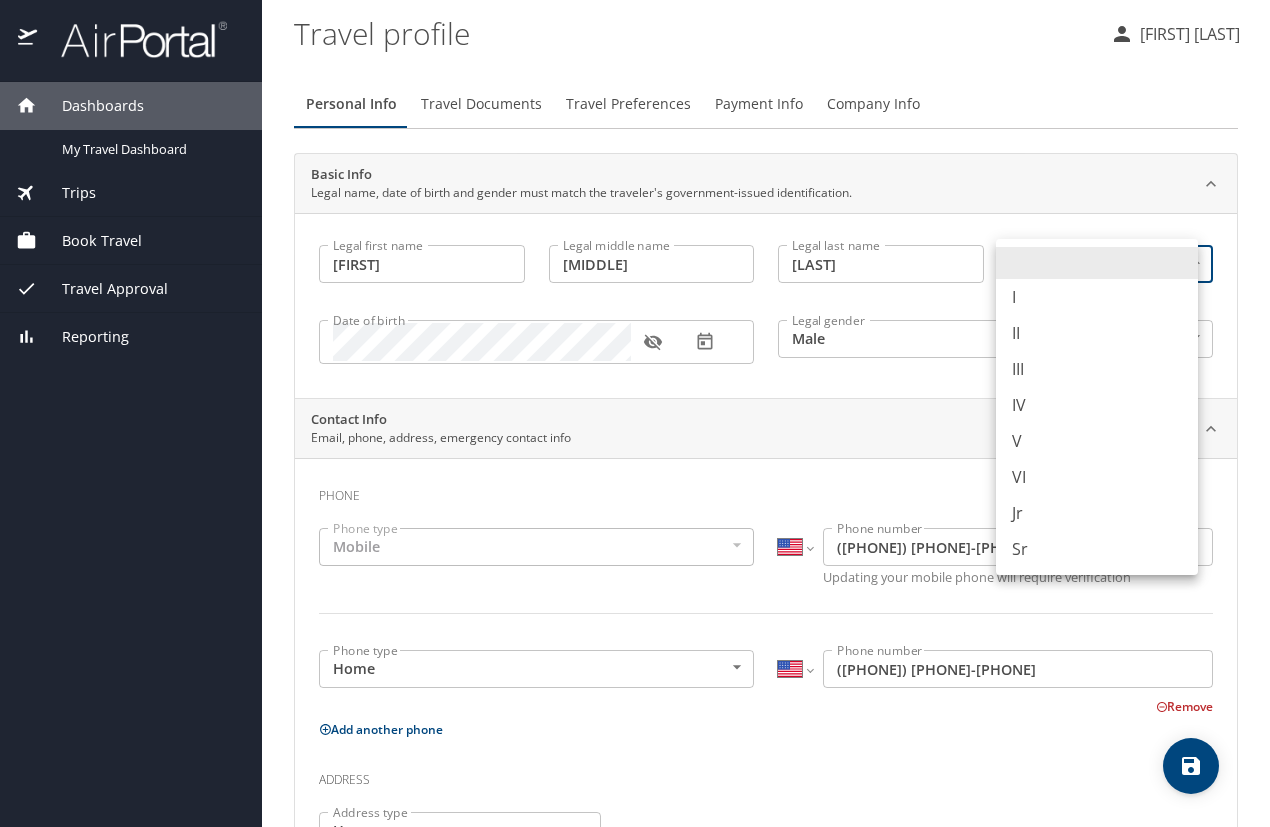 type on "III" 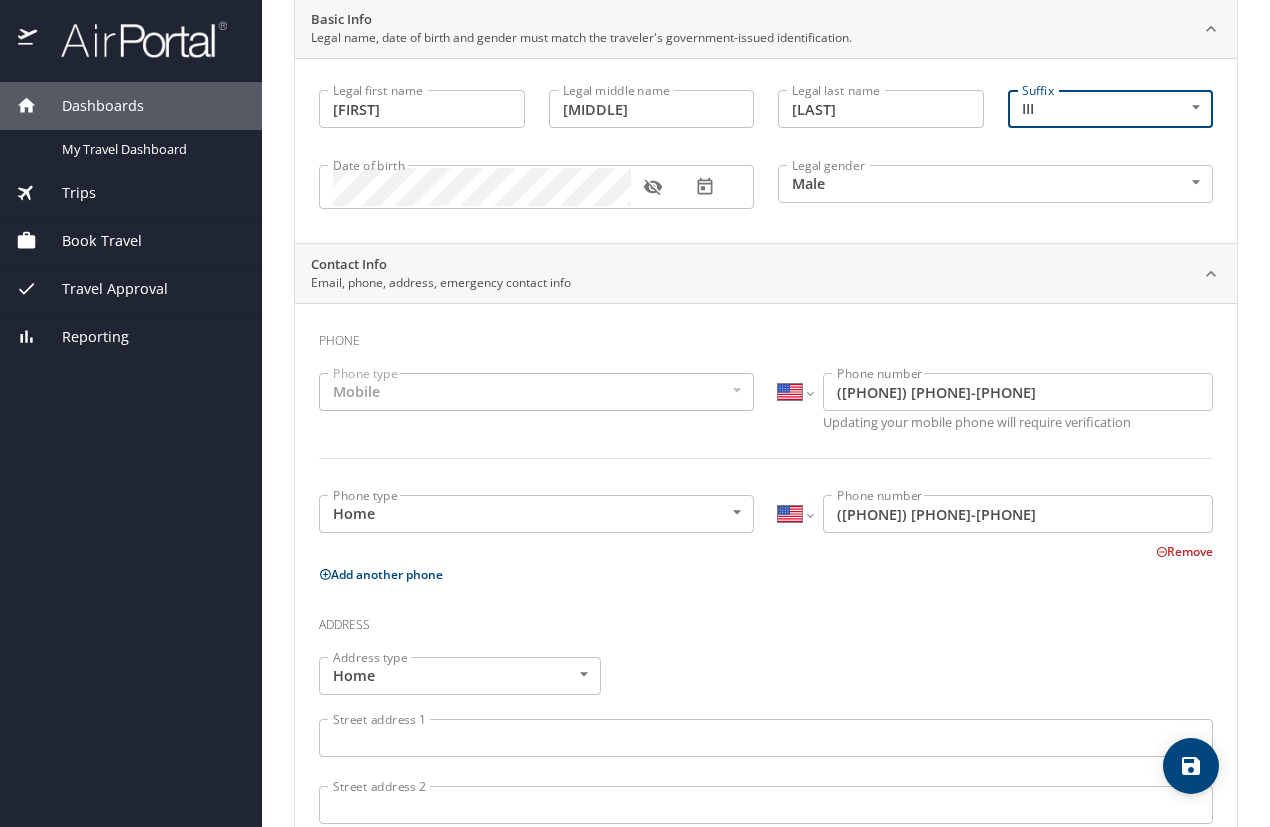 scroll, scrollTop: 200, scrollLeft: 0, axis: vertical 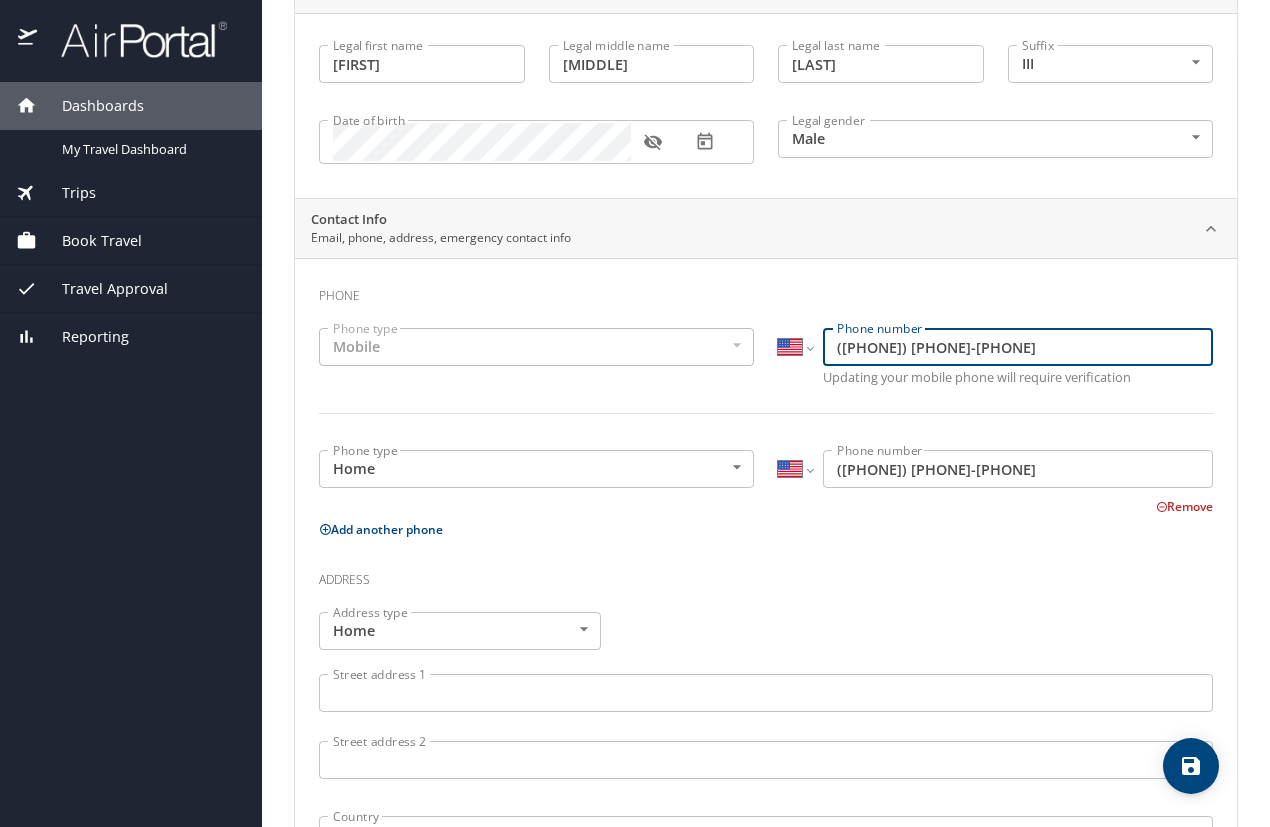 click on "([PHONE]) [PHONE]-[PHONE]" at bounding box center (1018, 347) 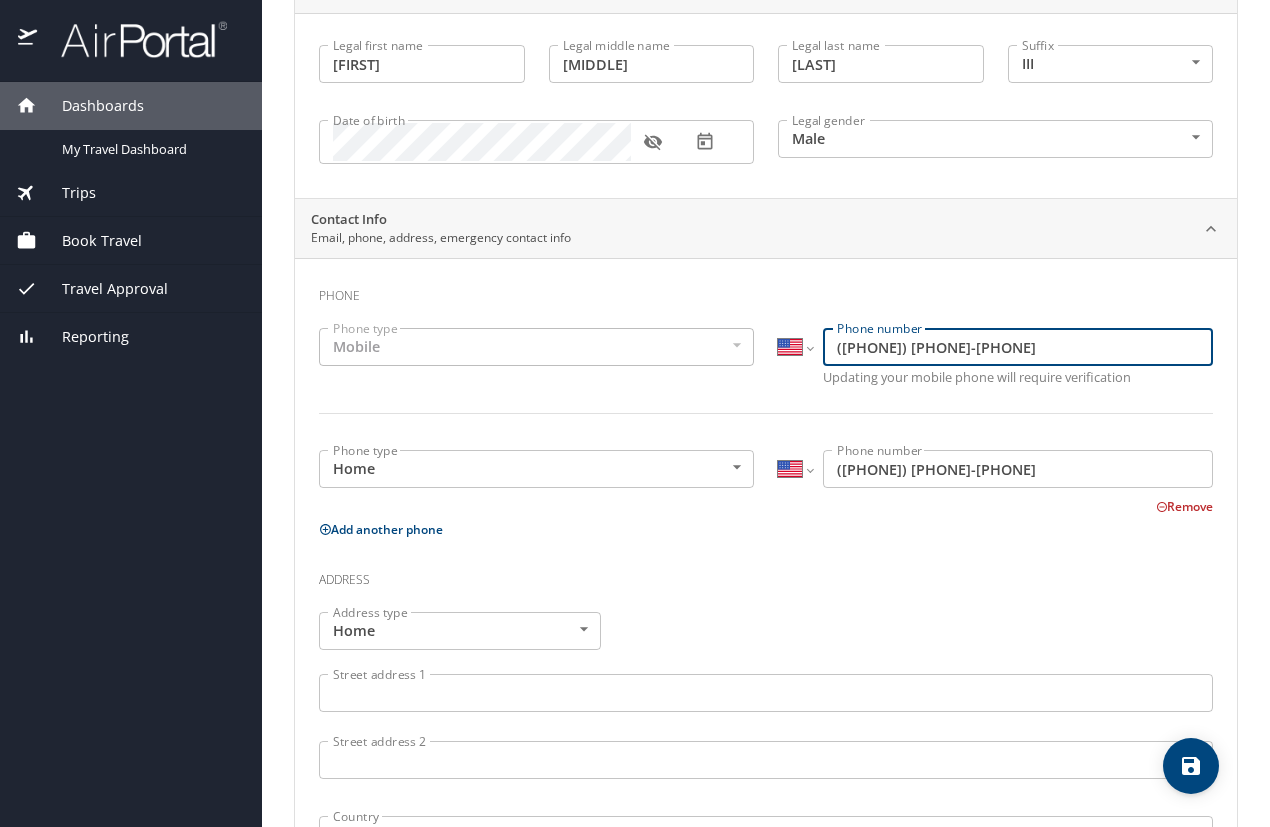 click on "Phone type Mobile Mobile Phone type" at bounding box center (536, 358) 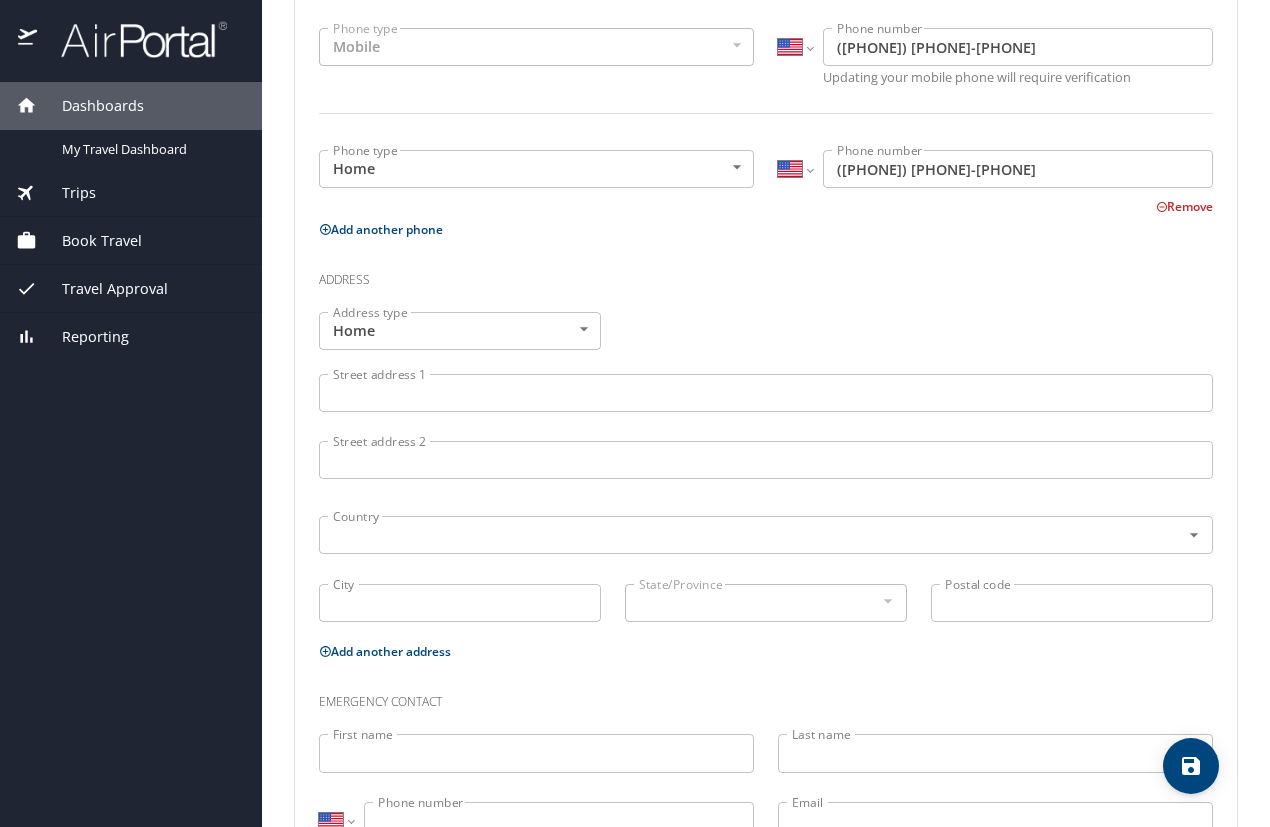 scroll, scrollTop: 574, scrollLeft: 0, axis: vertical 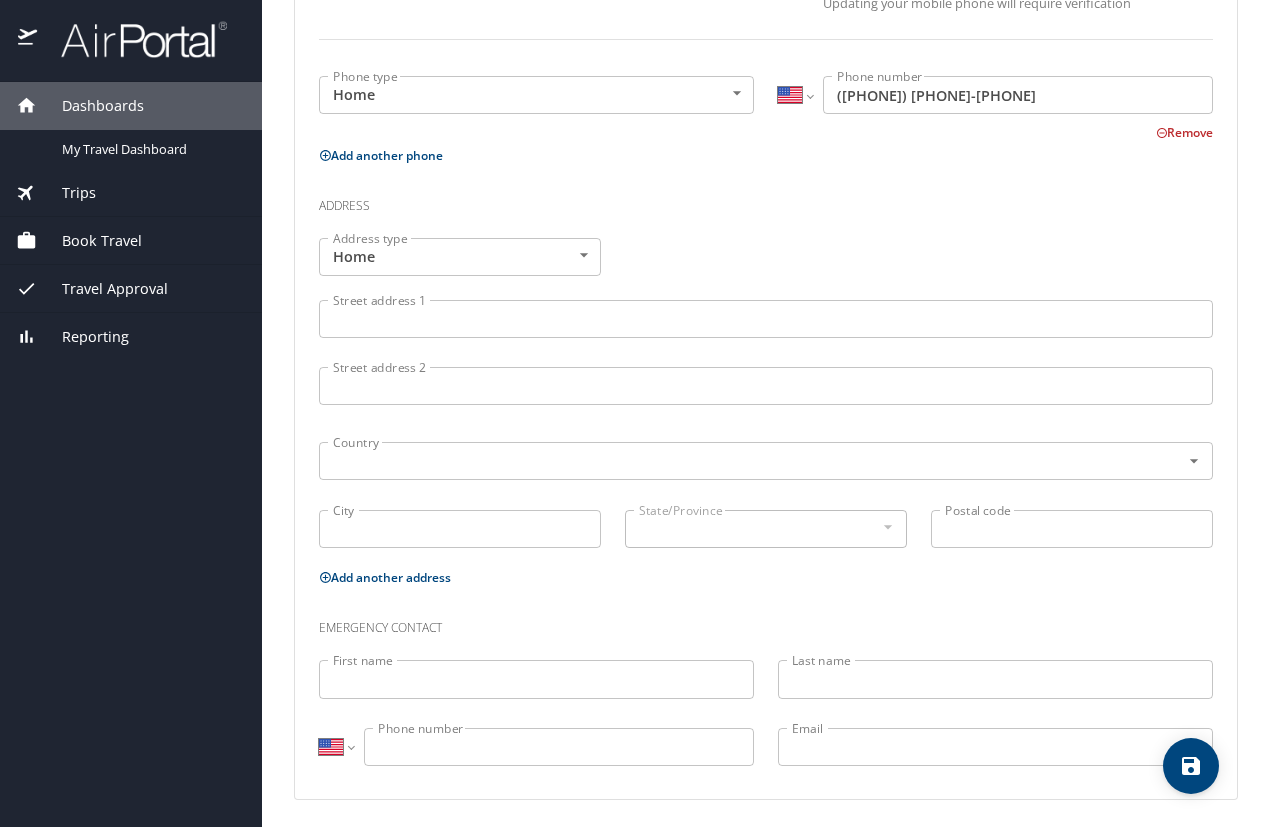 click on "Street address 1" at bounding box center [766, 319] 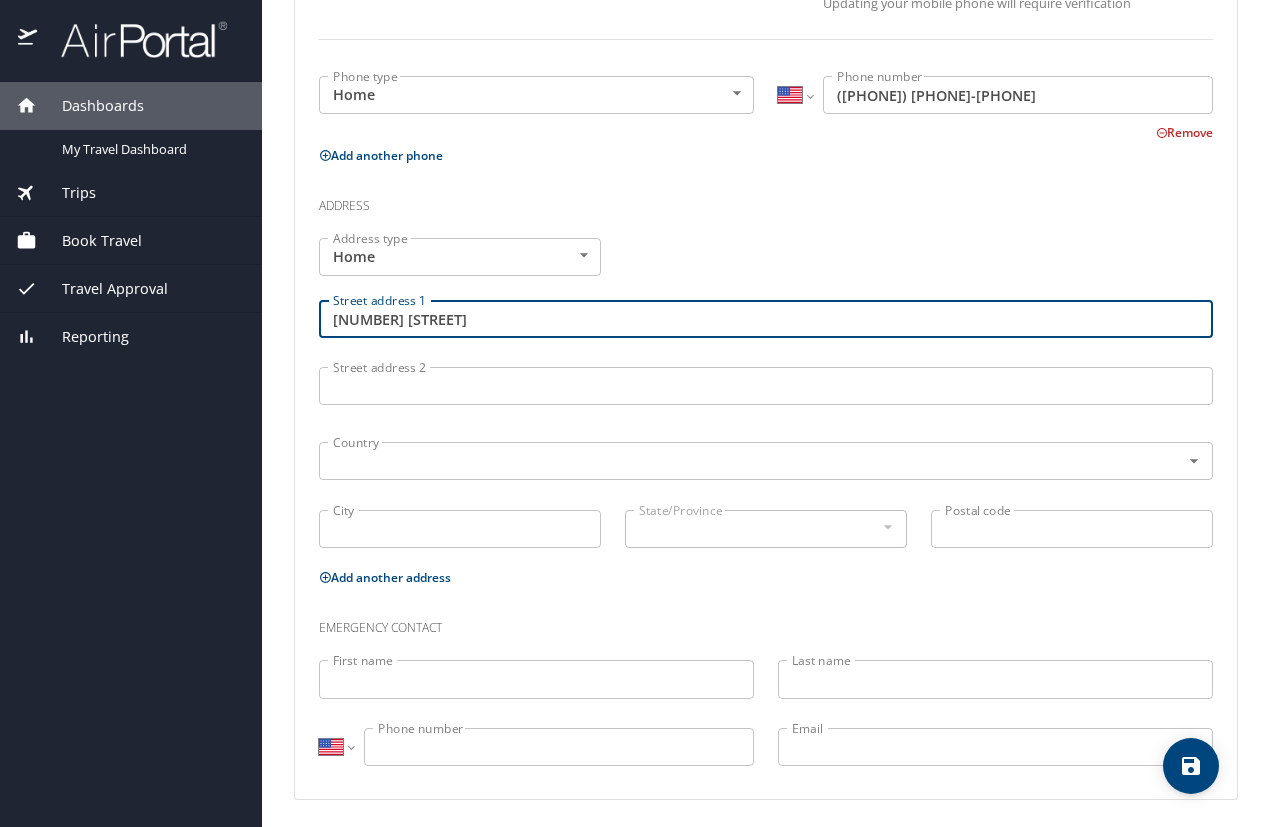 type on "[NUMBER] [STREET]" 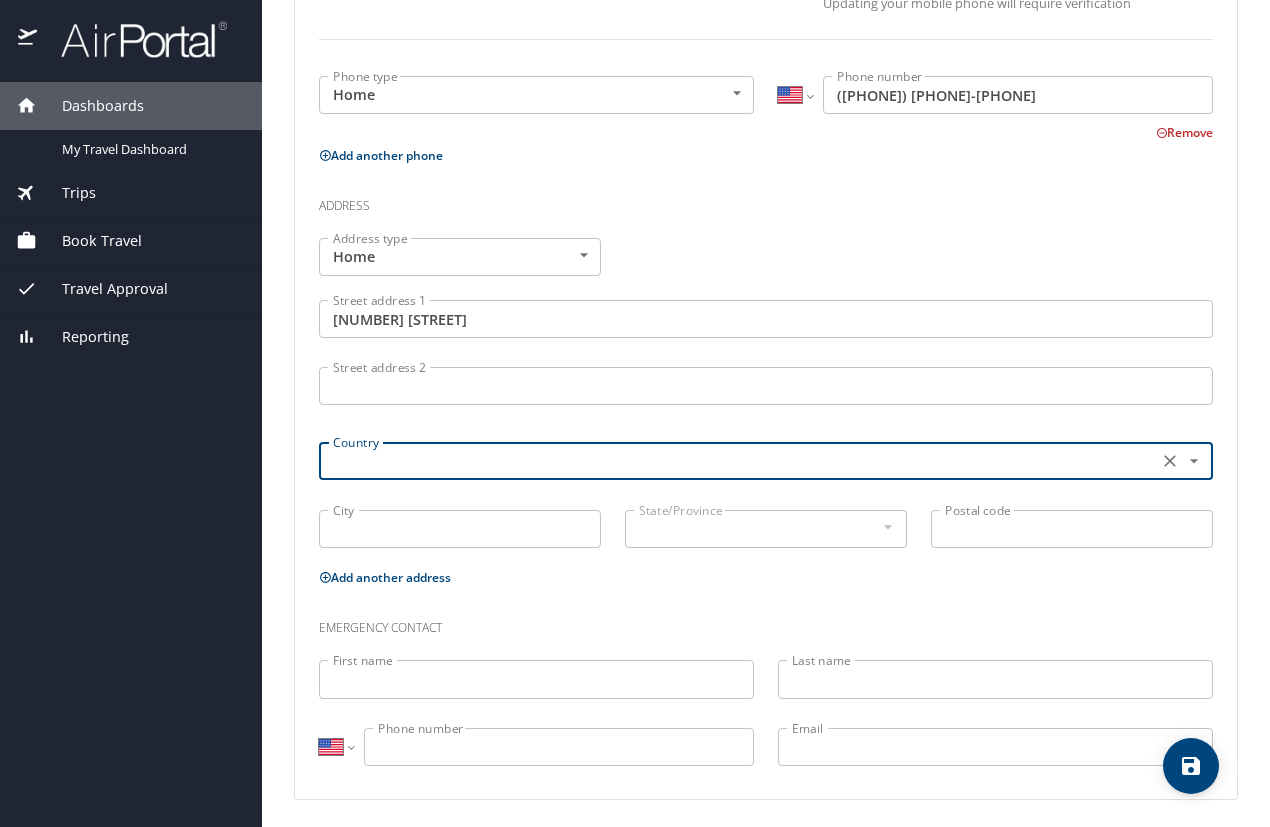 click 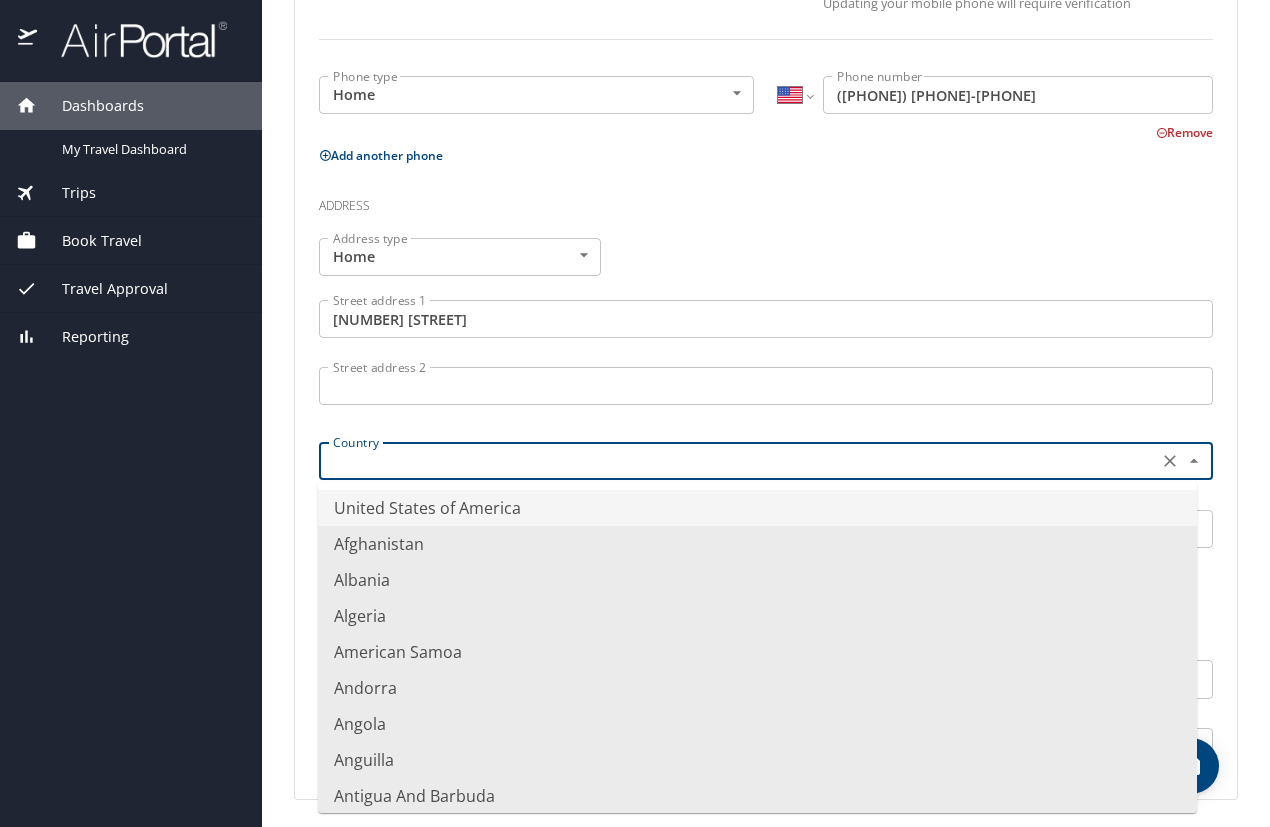 click on "United States of America" at bounding box center [757, 508] 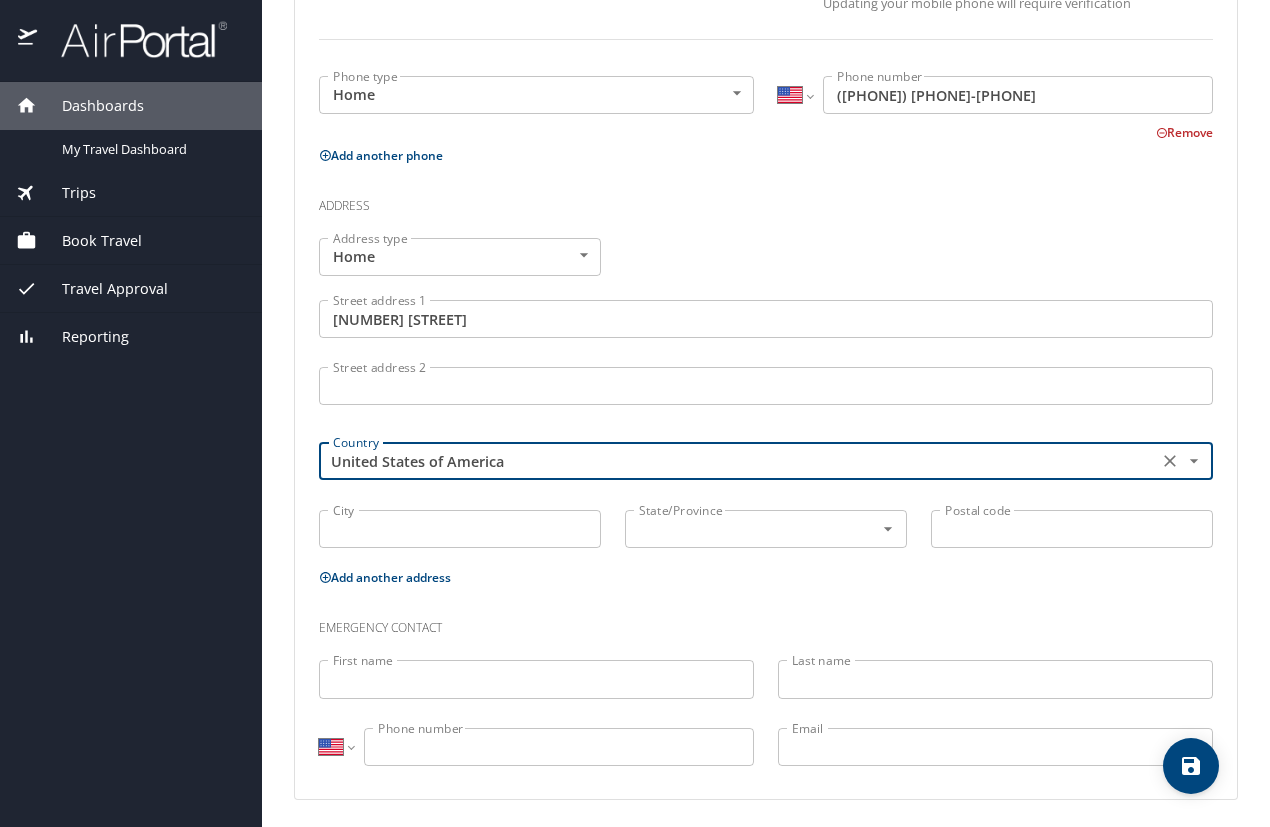 click on "City" at bounding box center (460, 529) 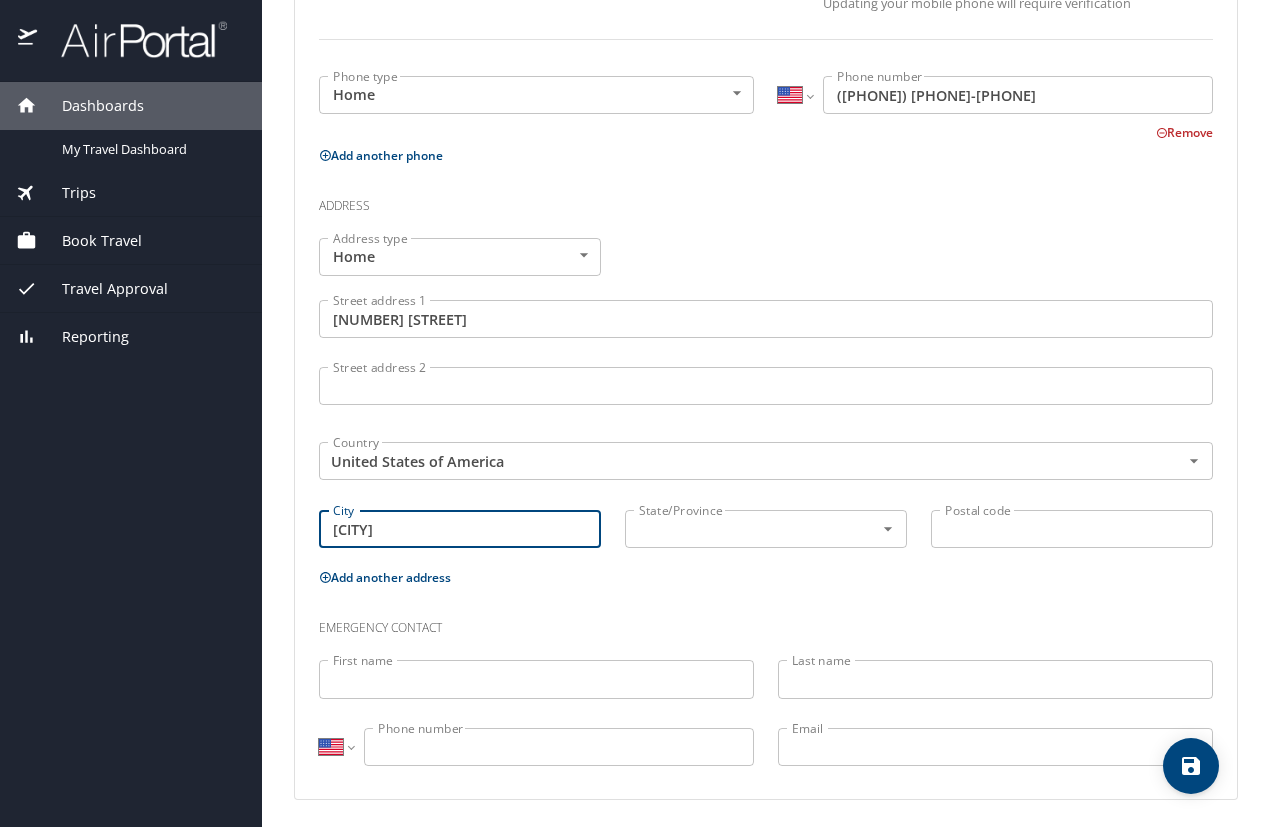 type on "[CITY]" 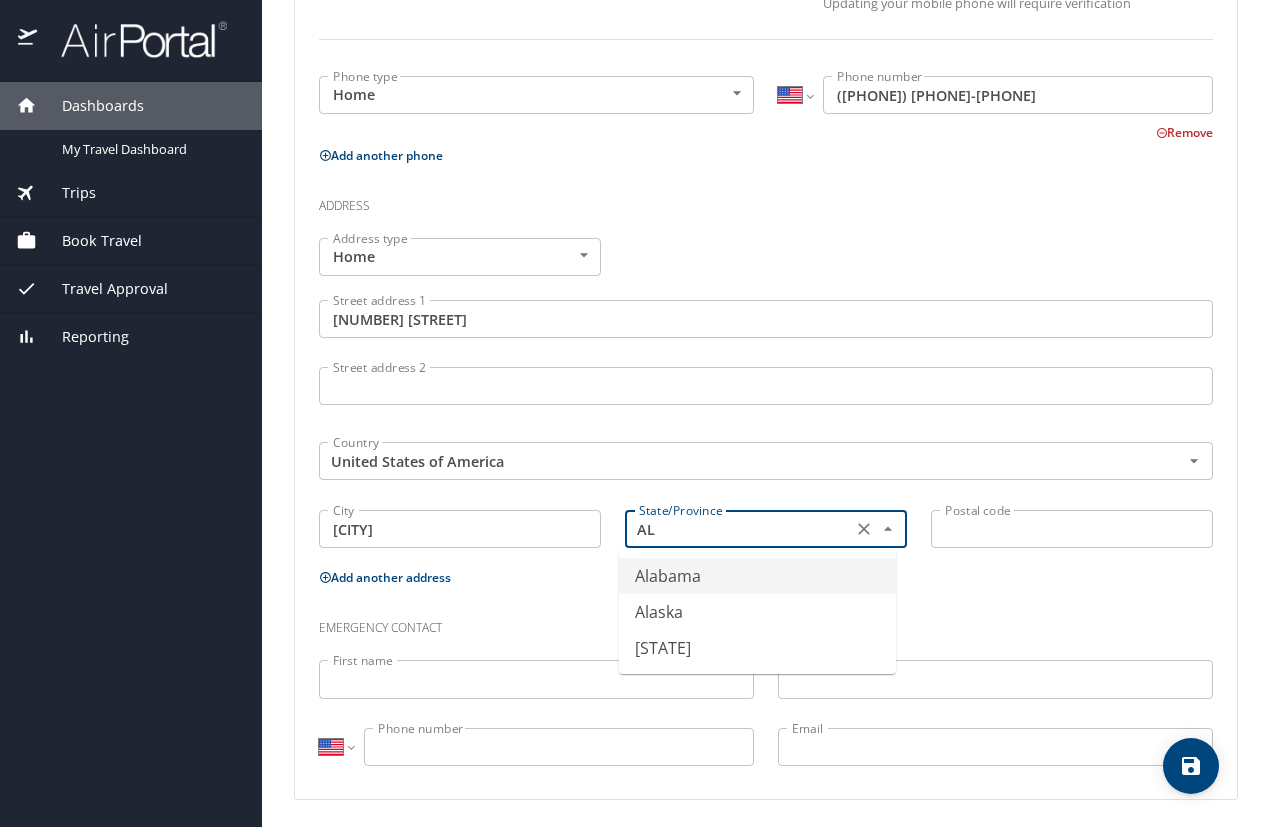 type on "Alabama" 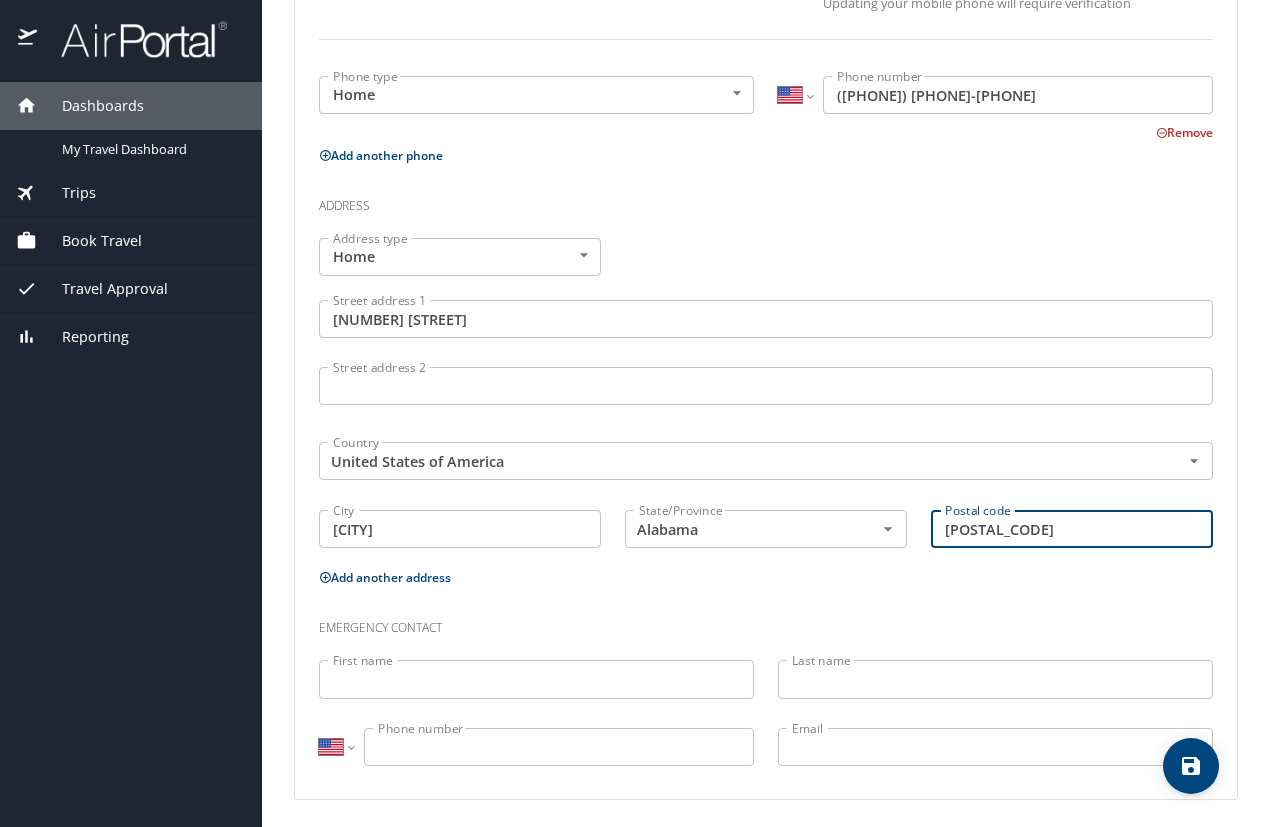 type on "[POSTAL_CODE]" 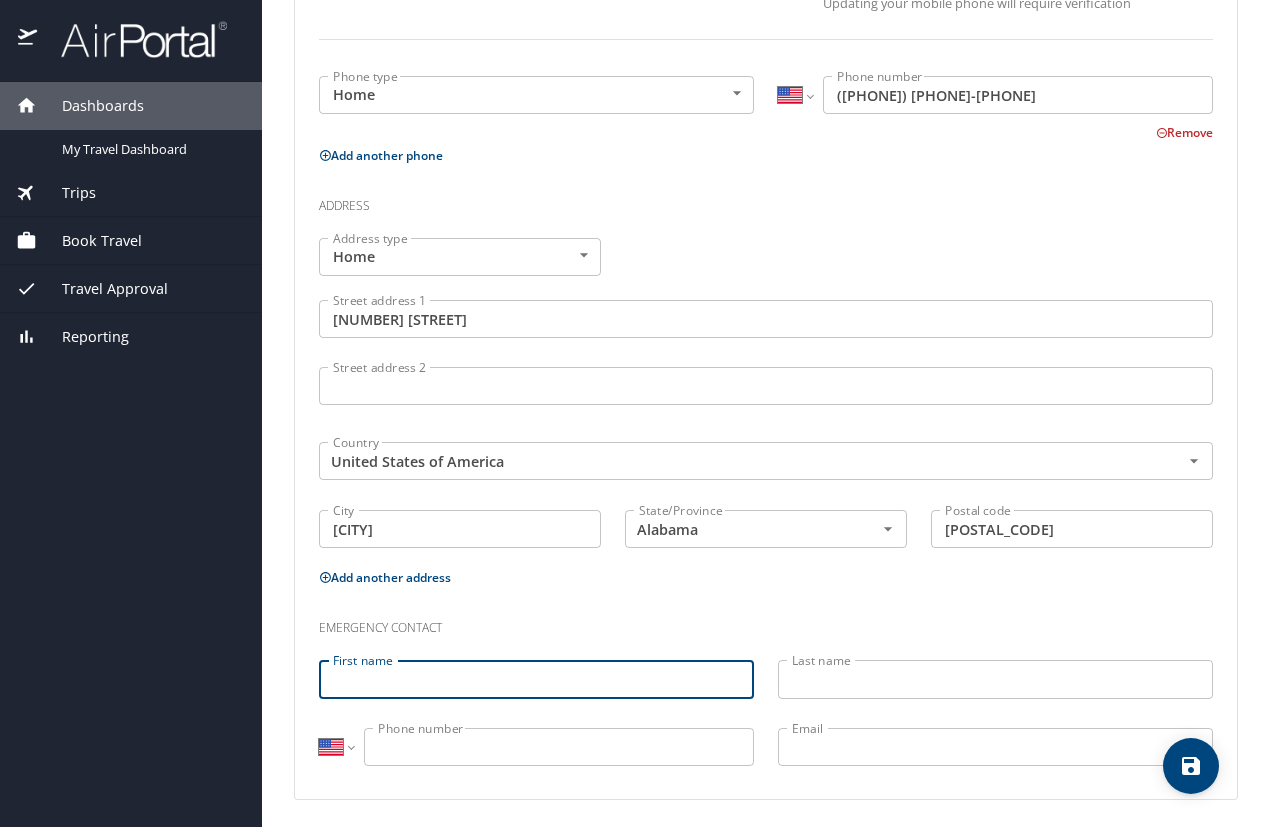 click on "First name" at bounding box center (536, 679) 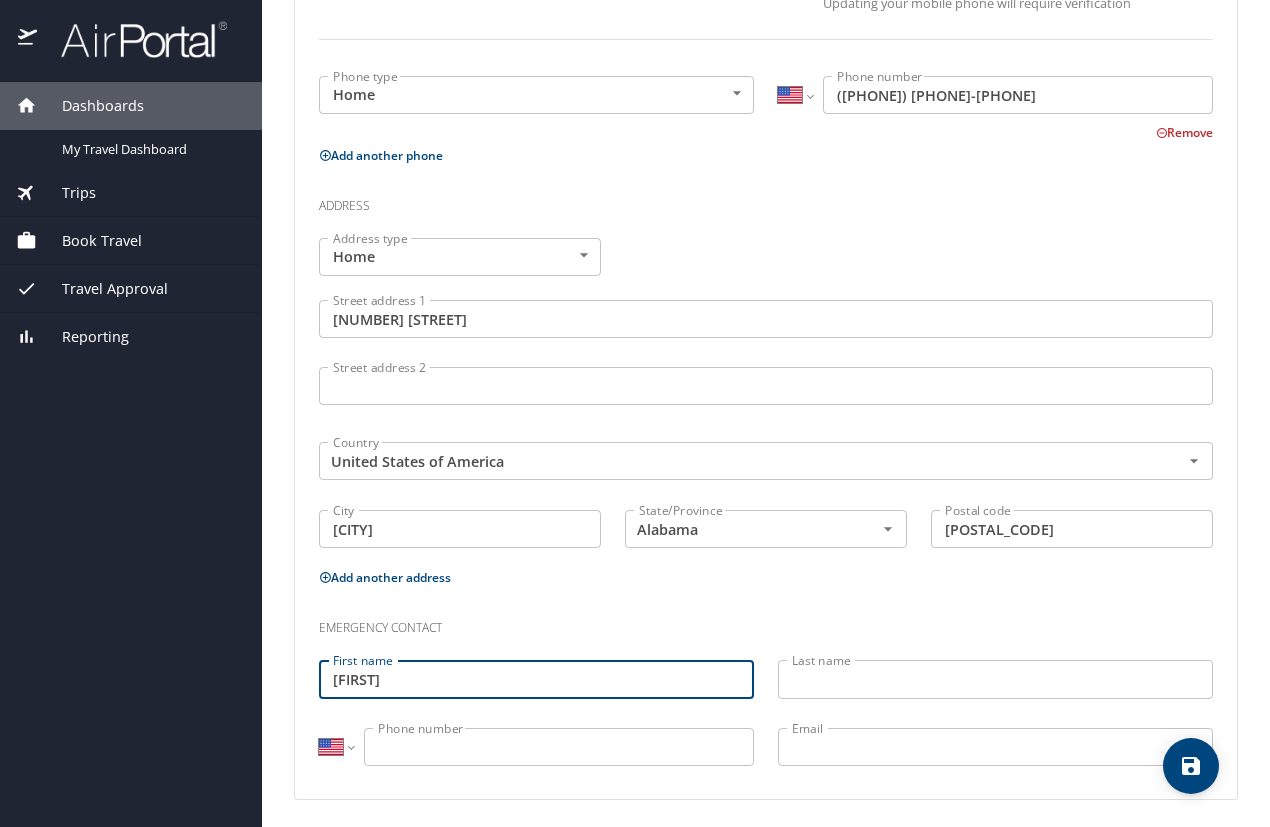 type on "[FIRST]" 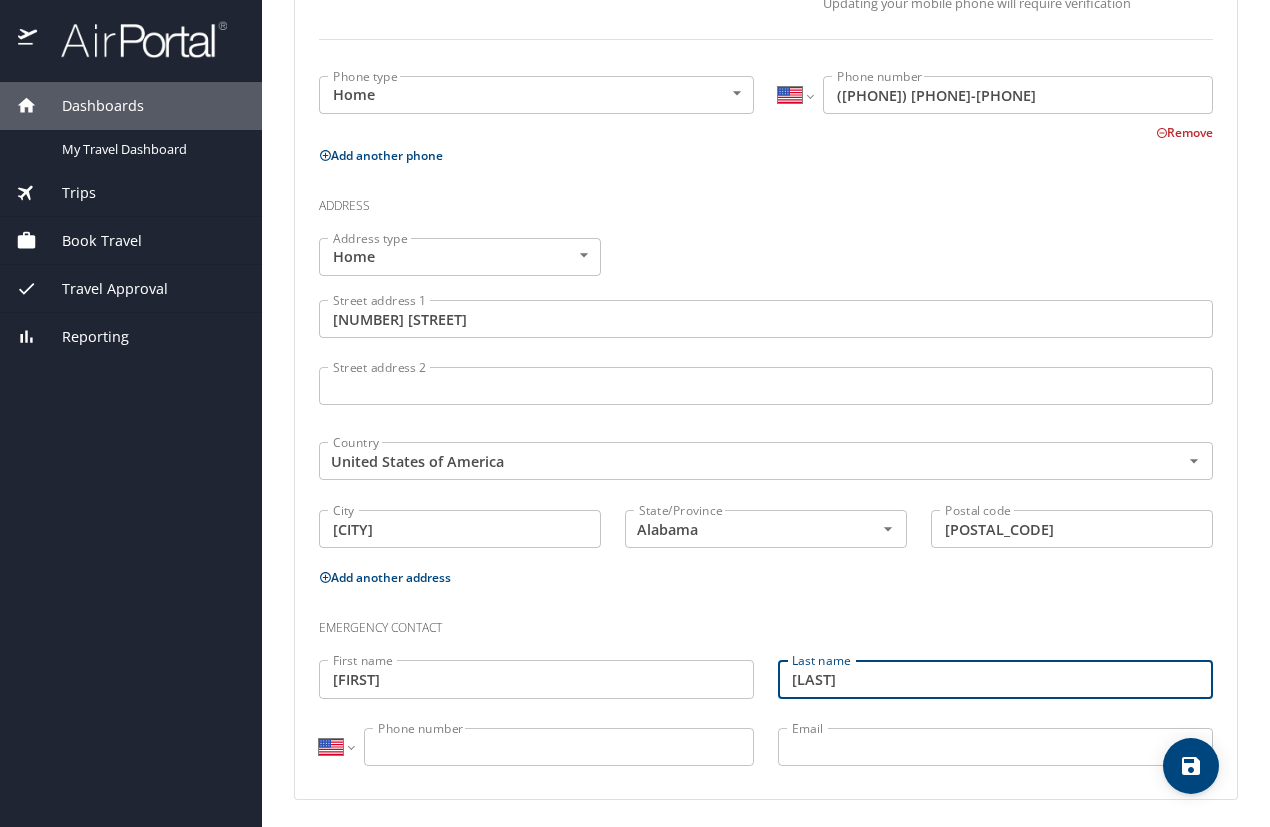 type on "[LAST]" 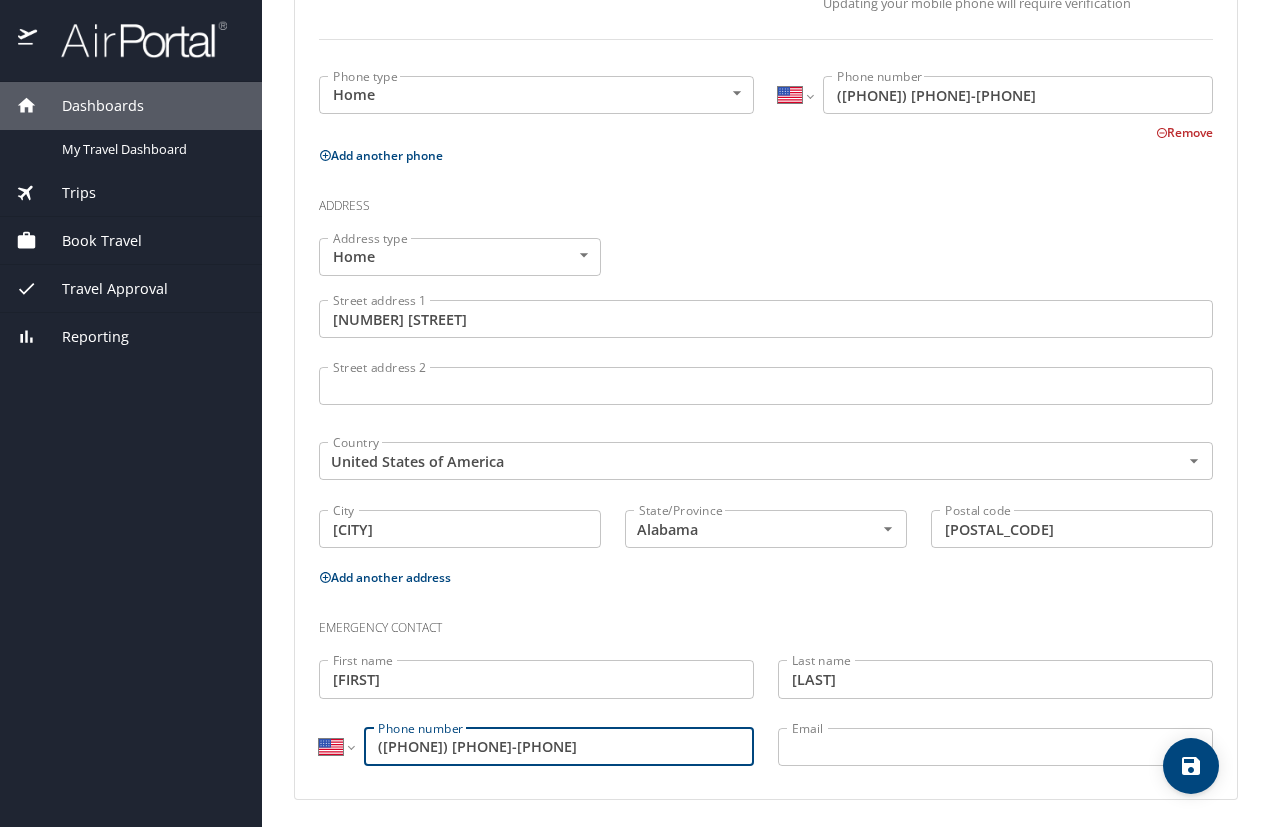 type on "([PHONE]) [PHONE]-[PHONE]" 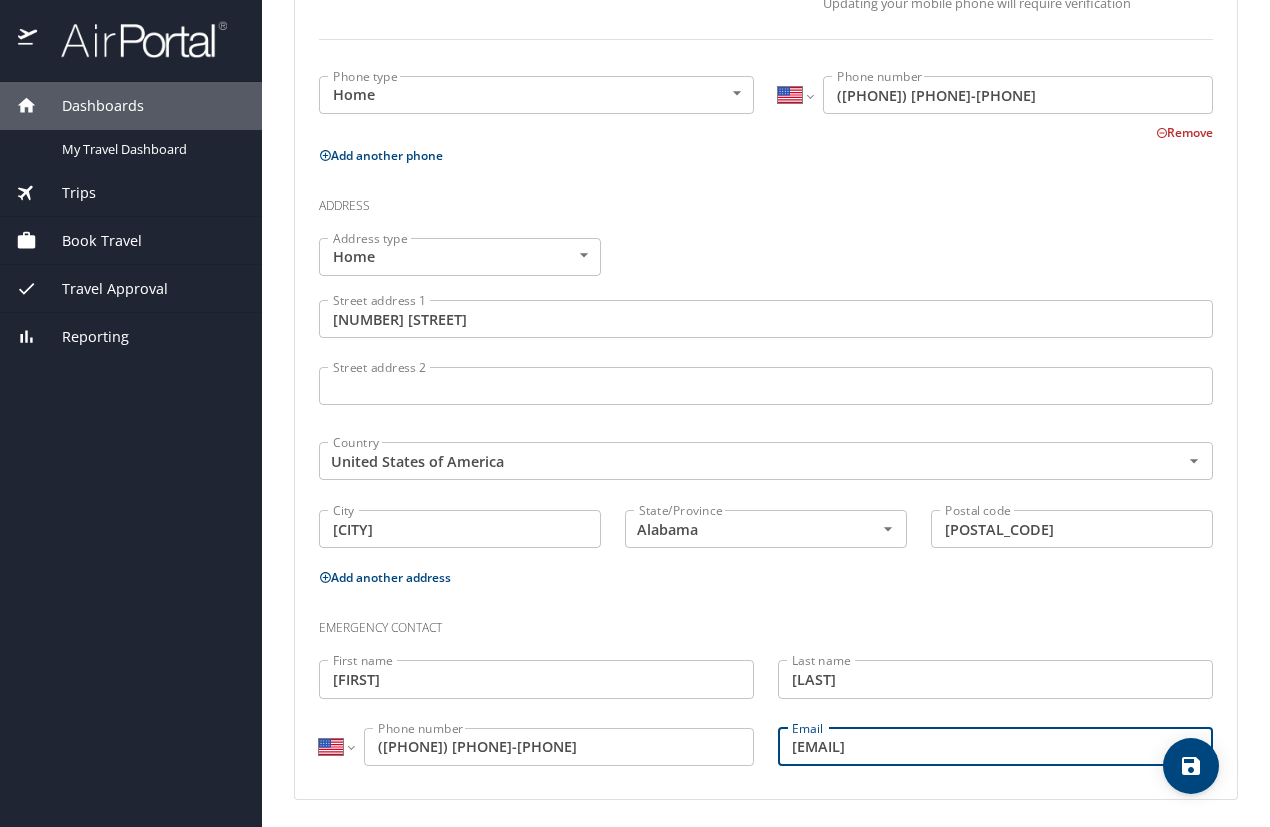 type on "[EMAIL]" 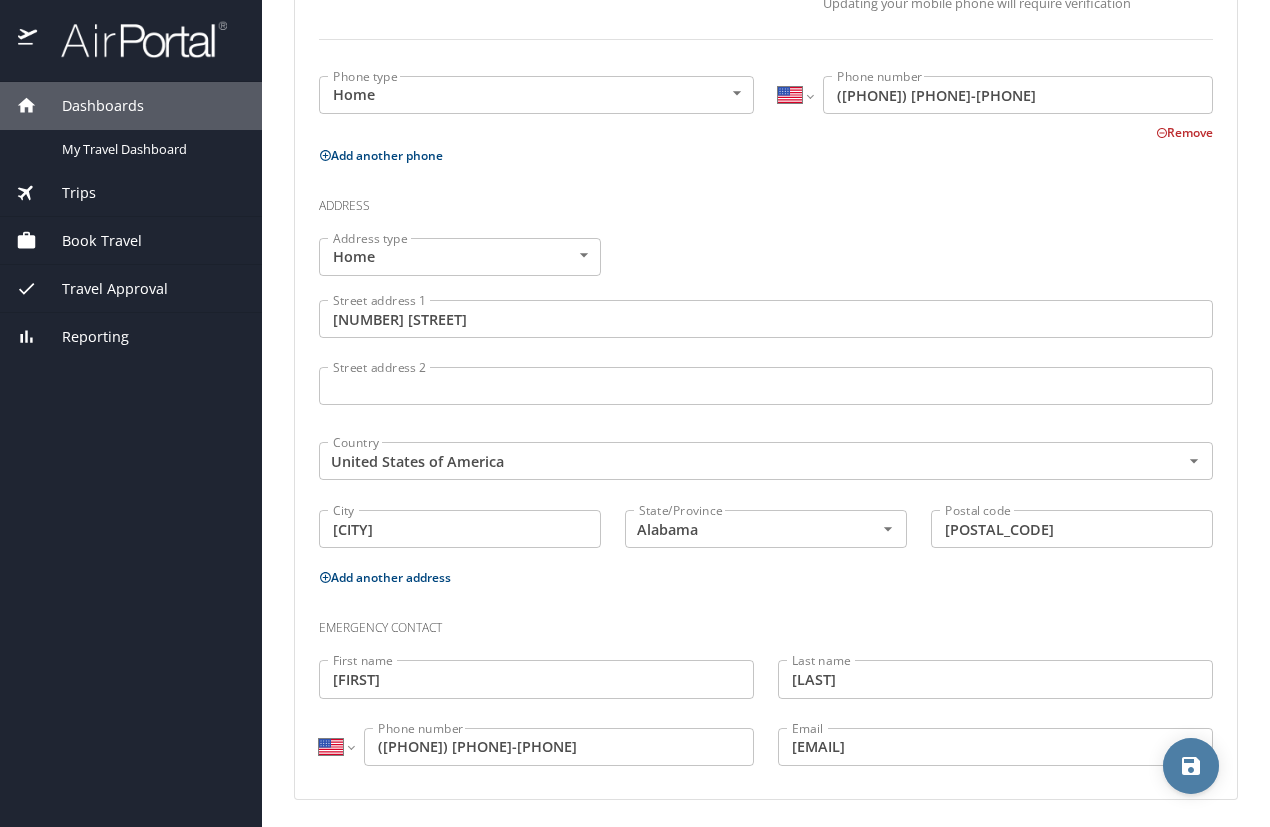 click 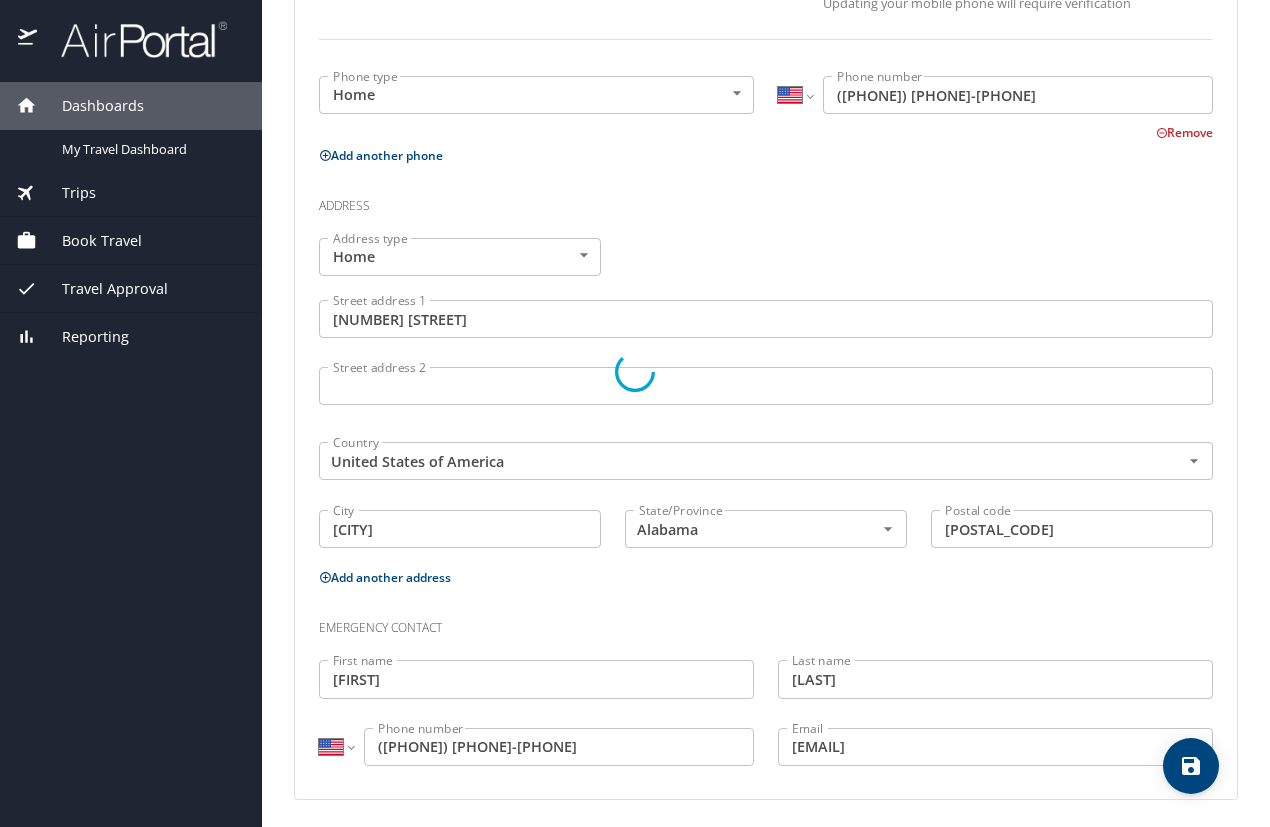 select on "US" 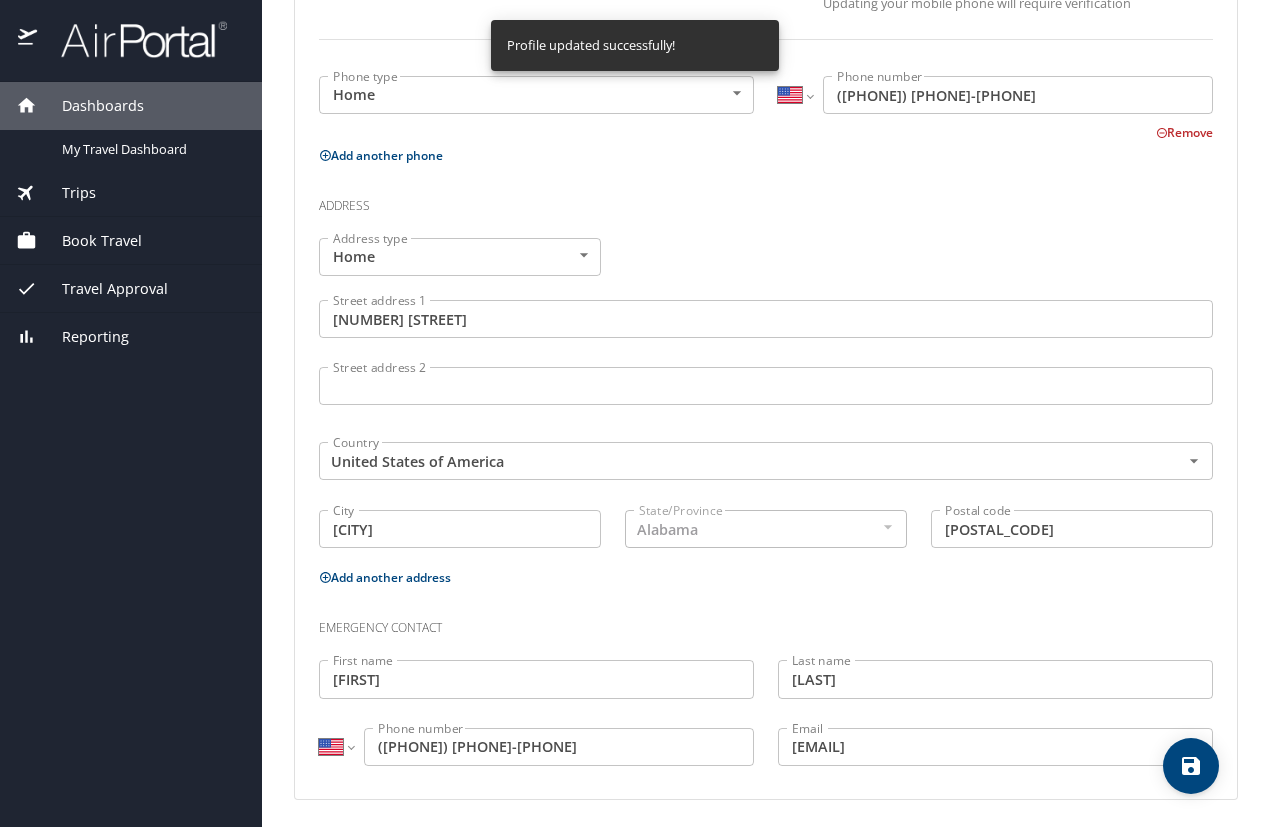 select on "US" 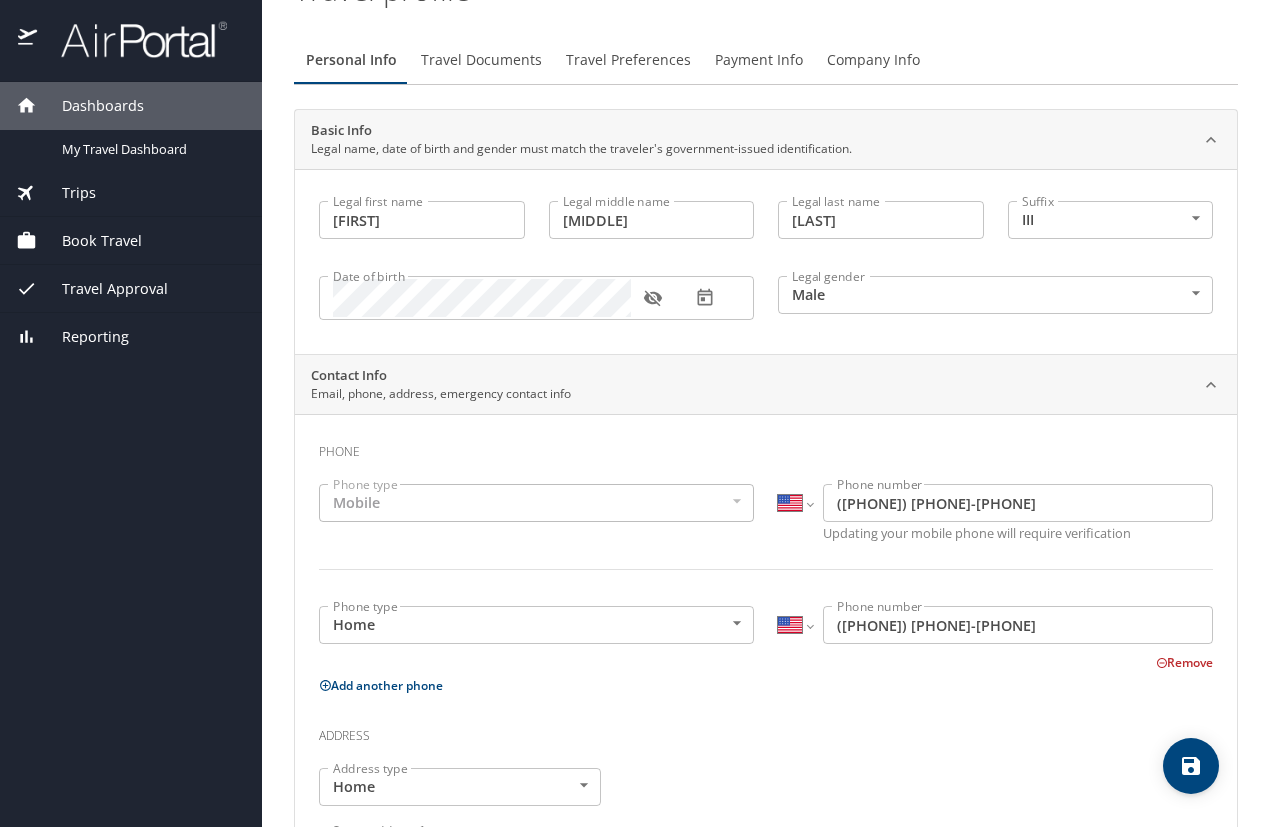 scroll, scrollTop: 0, scrollLeft: 0, axis: both 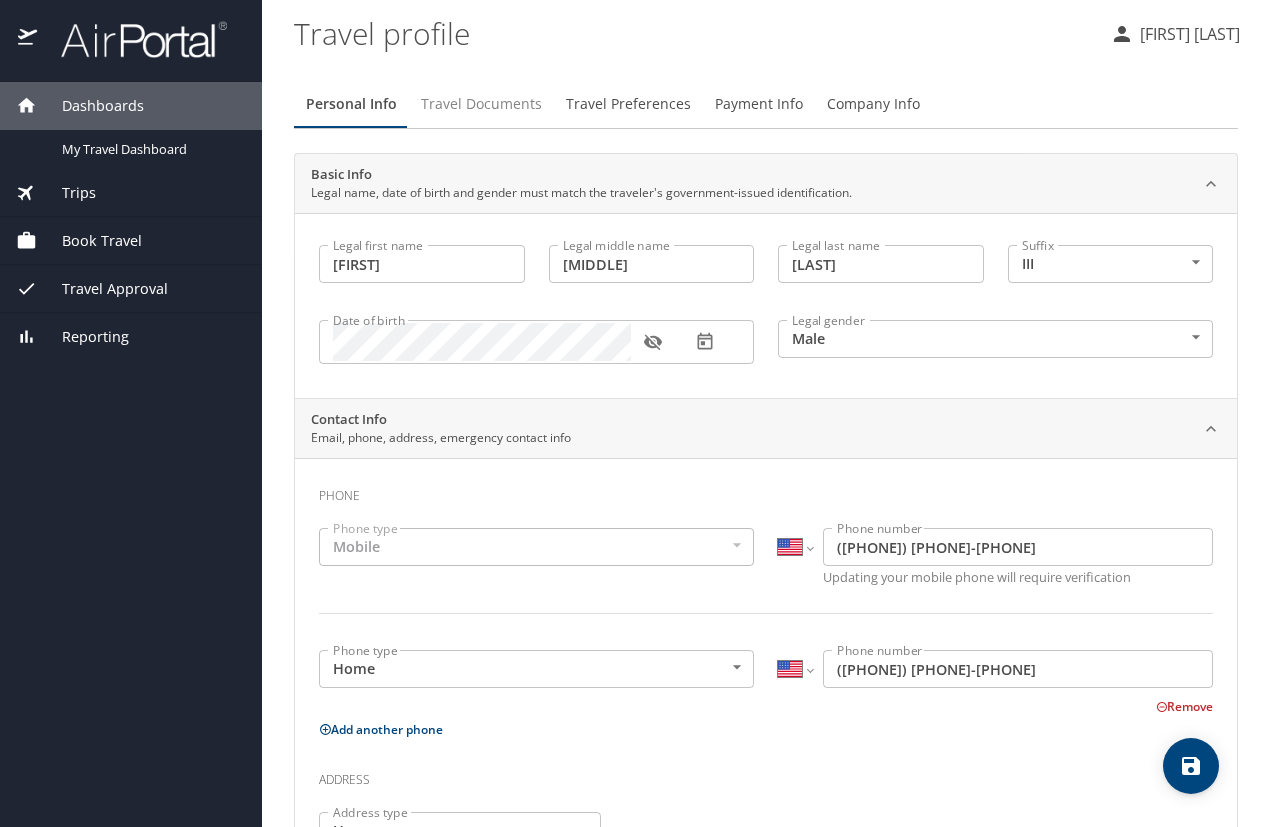 click on "Travel Documents" at bounding box center (481, 104) 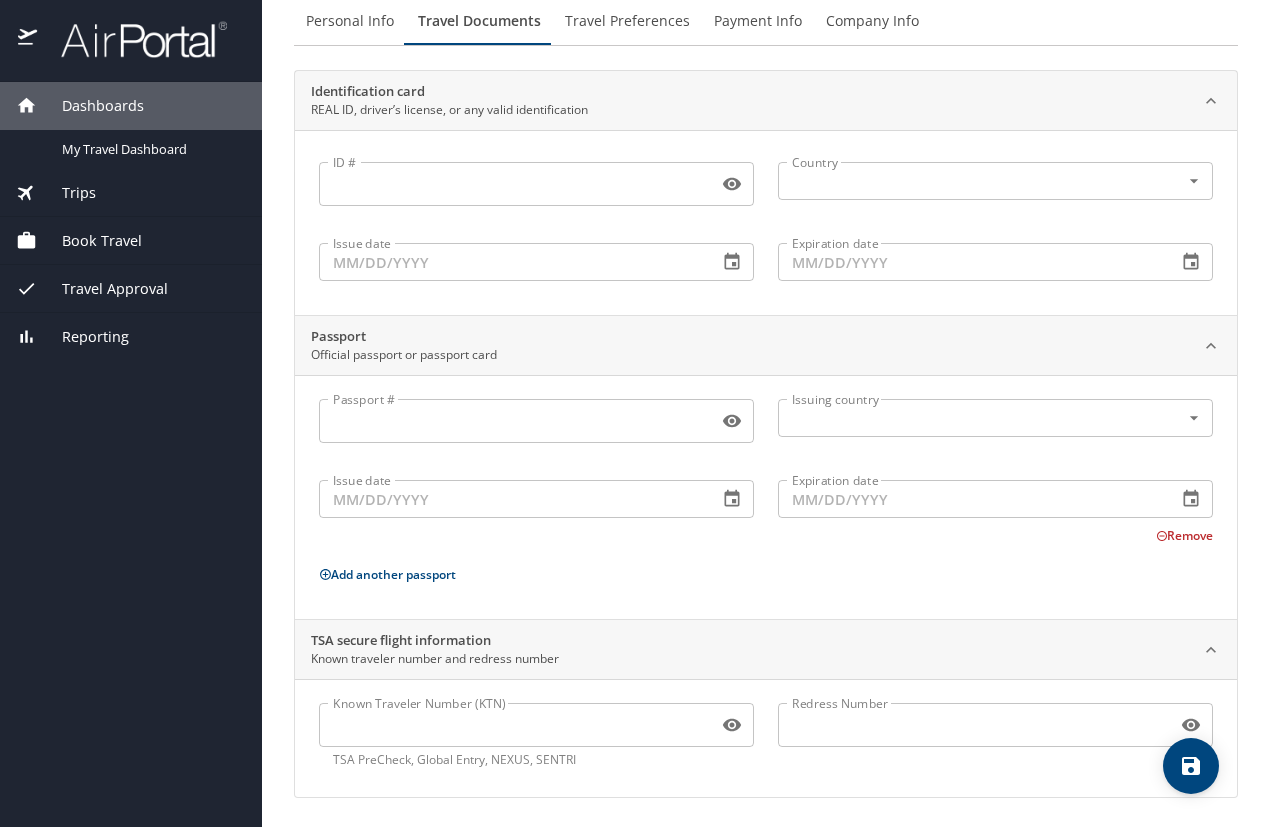 scroll, scrollTop: 0, scrollLeft: 0, axis: both 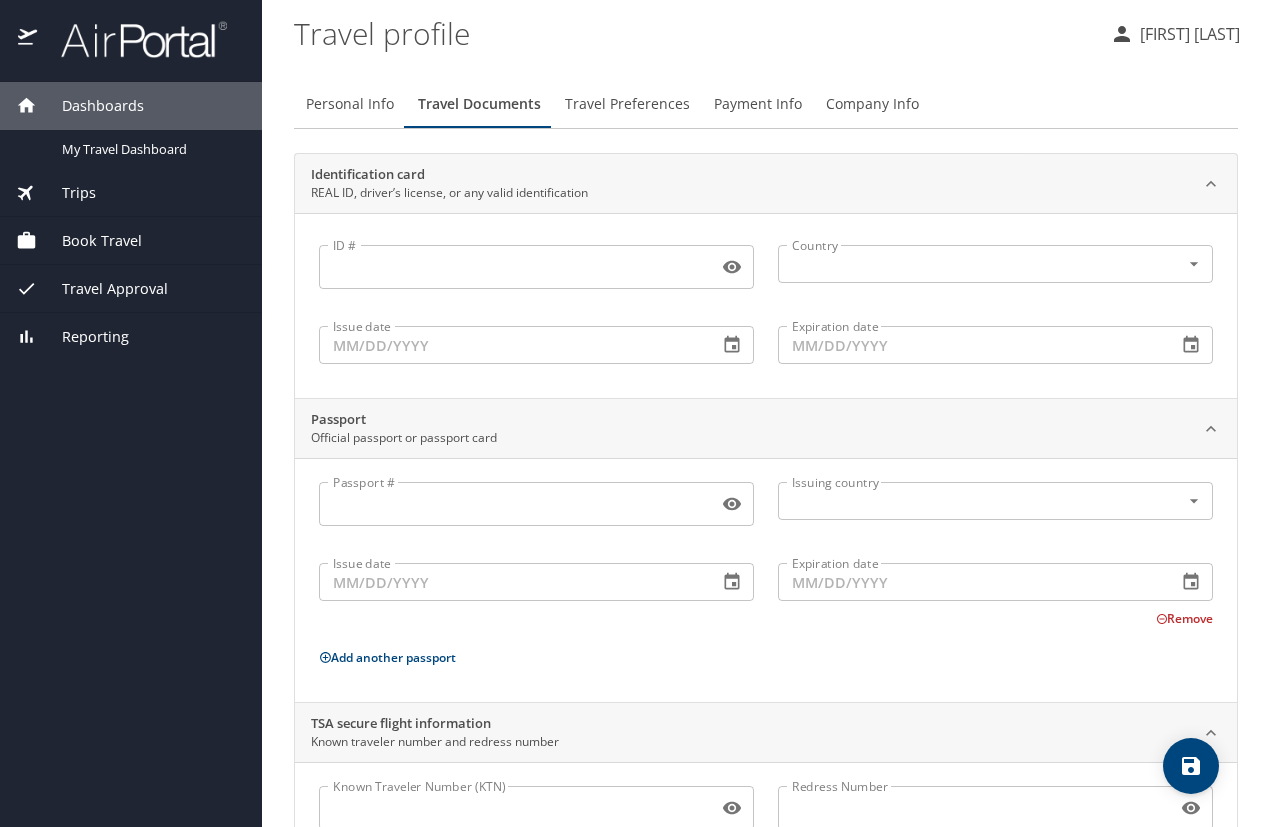 click on "ID #" at bounding box center [514, 267] 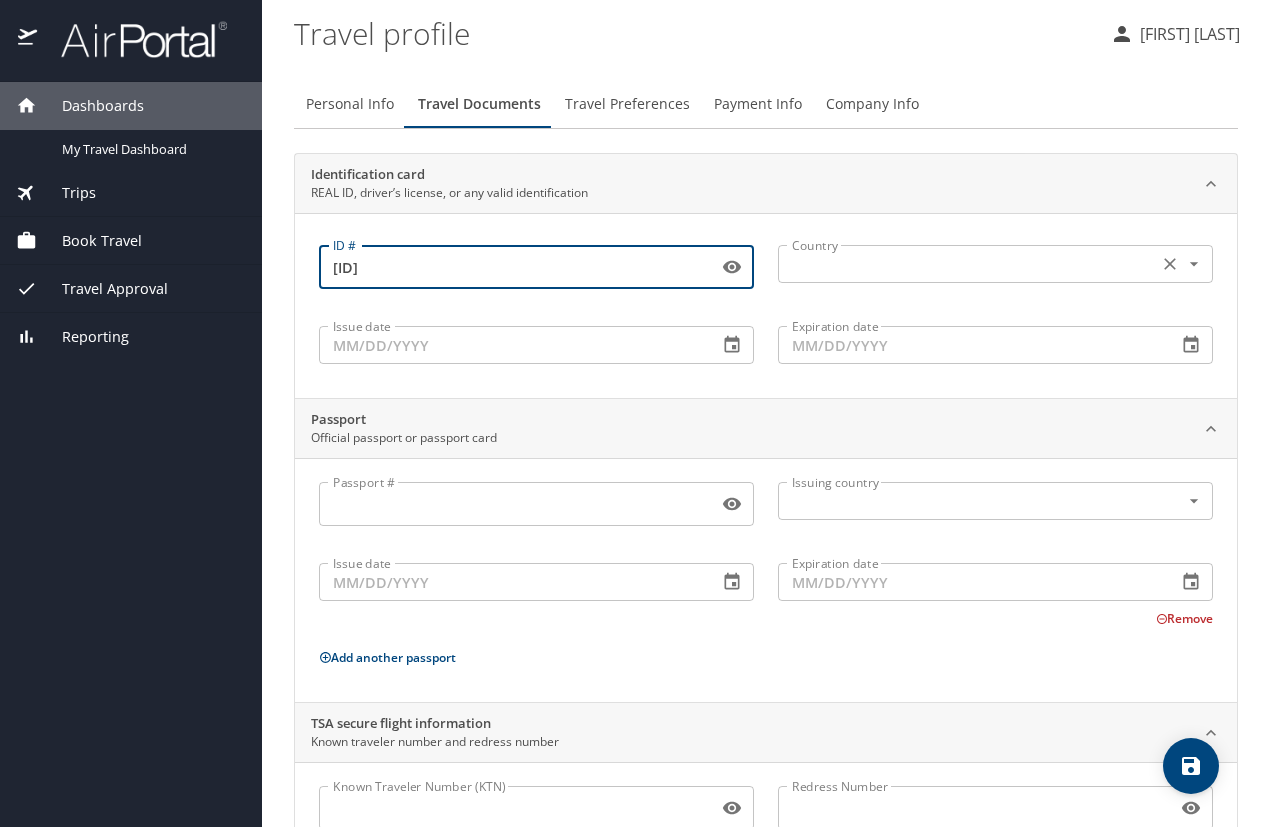 type on "[ID]" 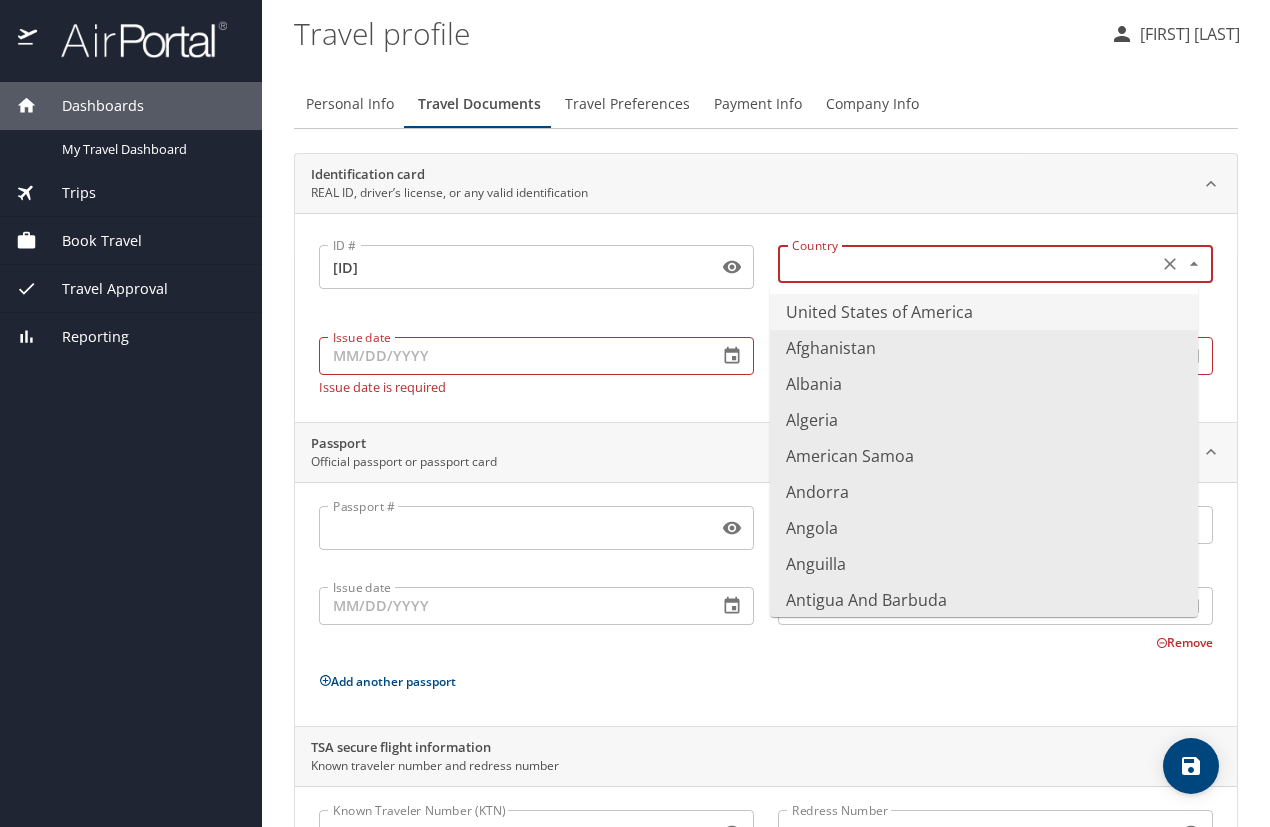 click on "United States of America" at bounding box center (984, 312) 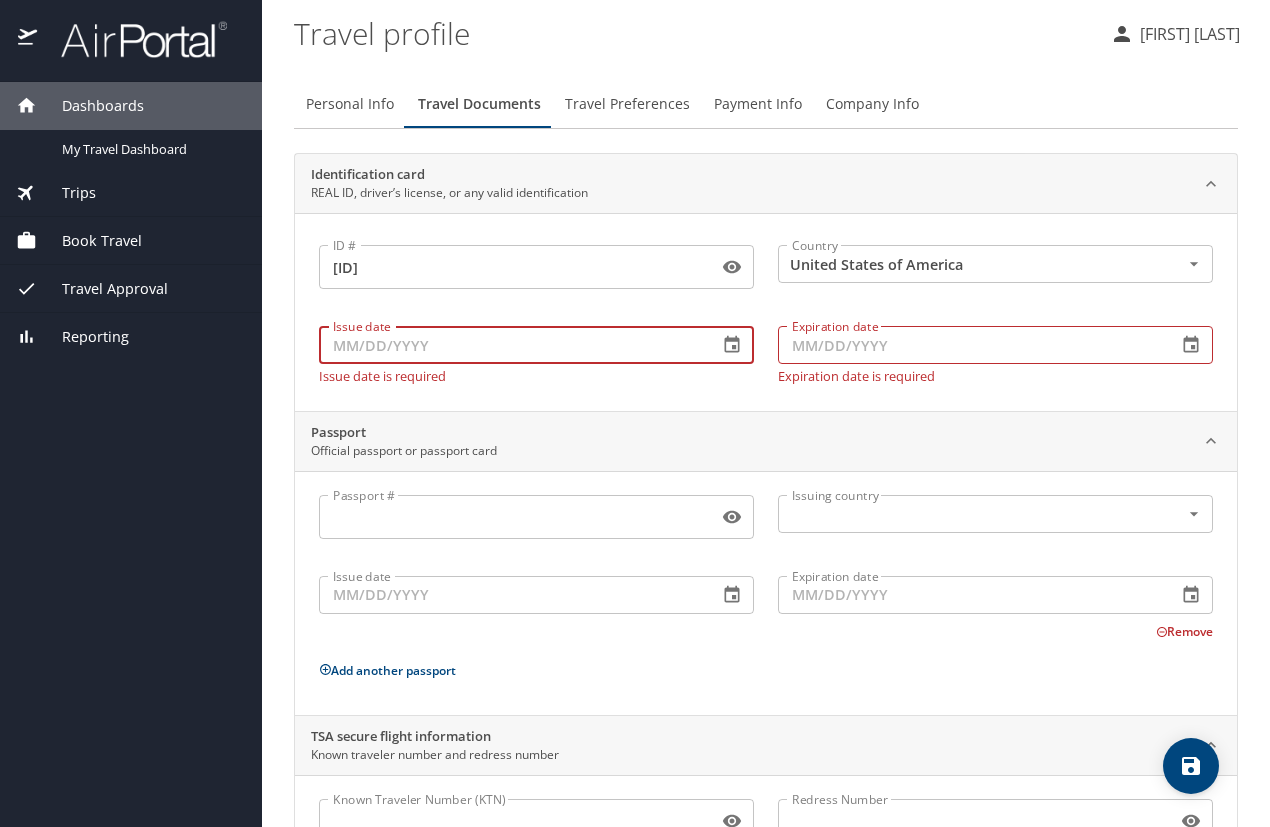 click on "Issue date" at bounding box center (510, 345) 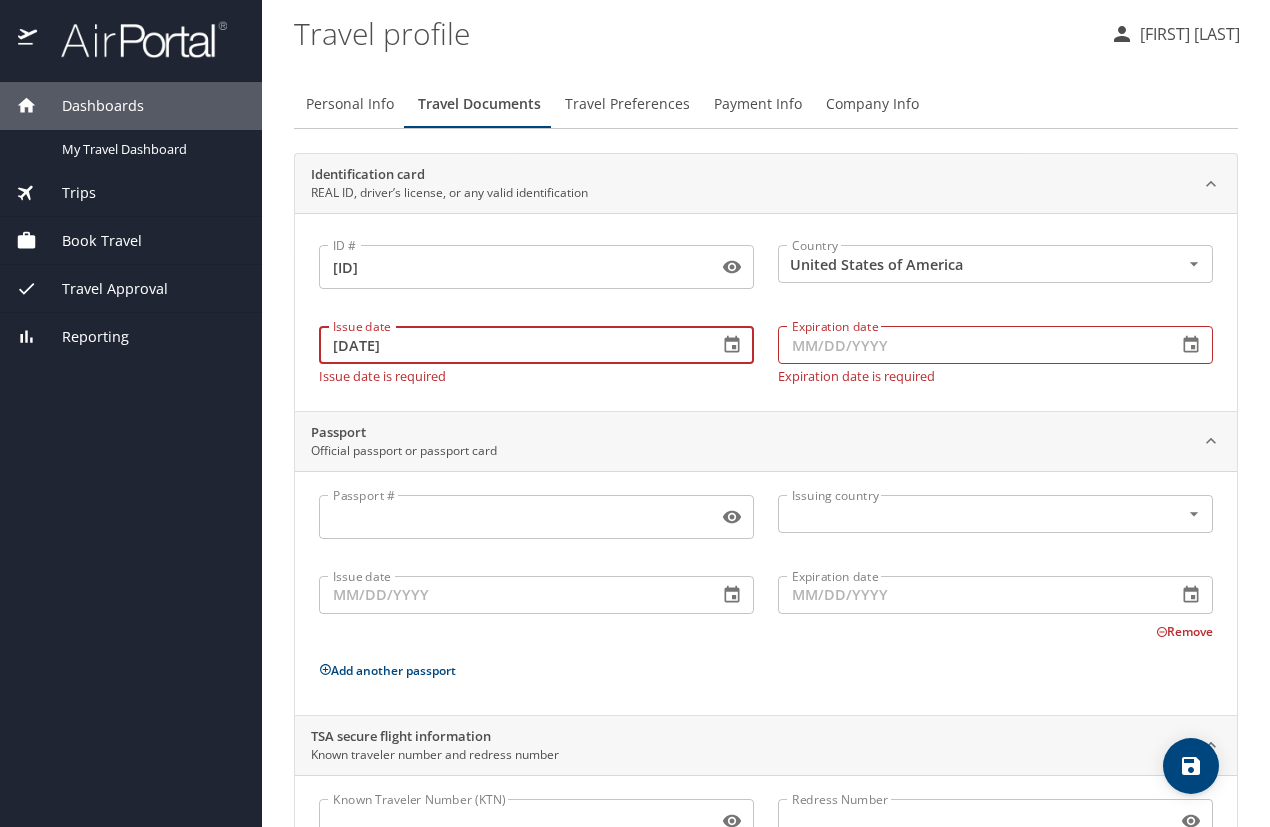 type on "[DATE]" 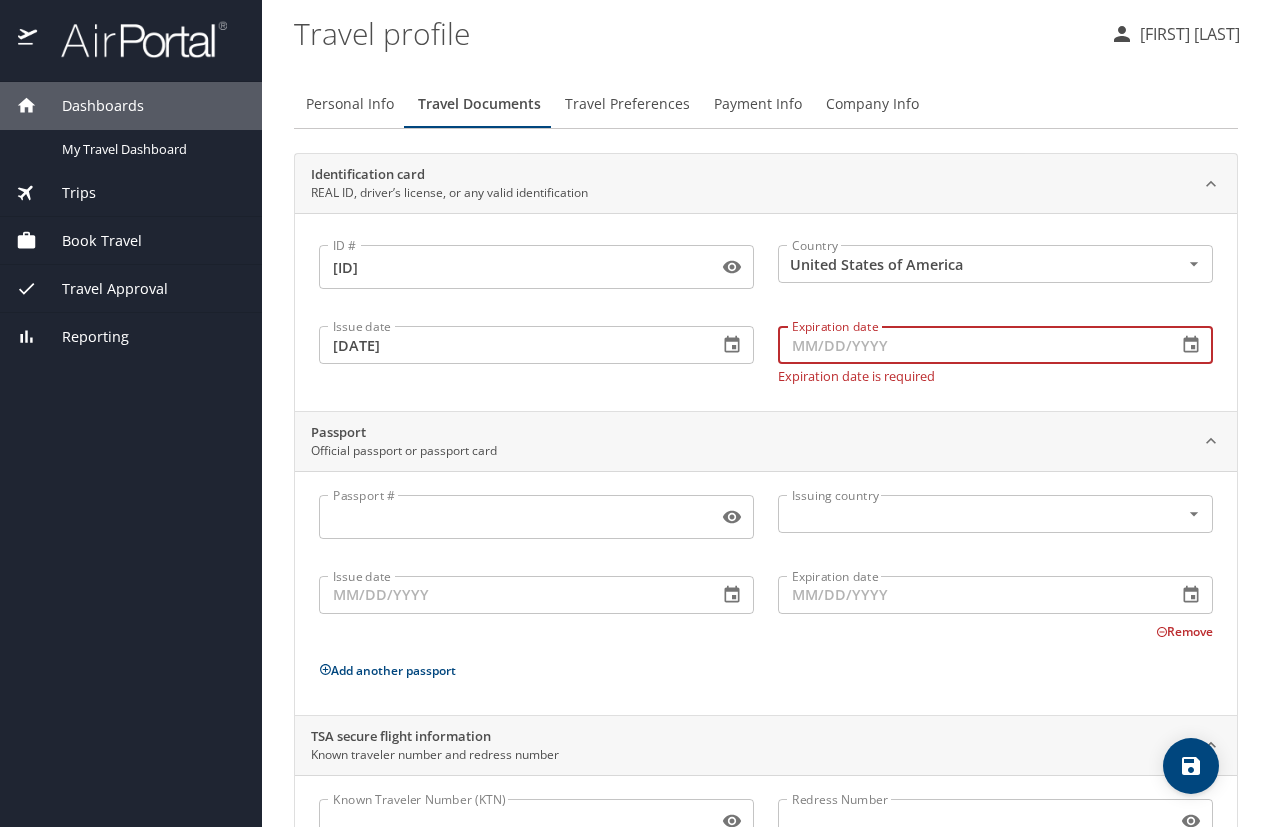 click on "Expiration date" at bounding box center [969, 345] 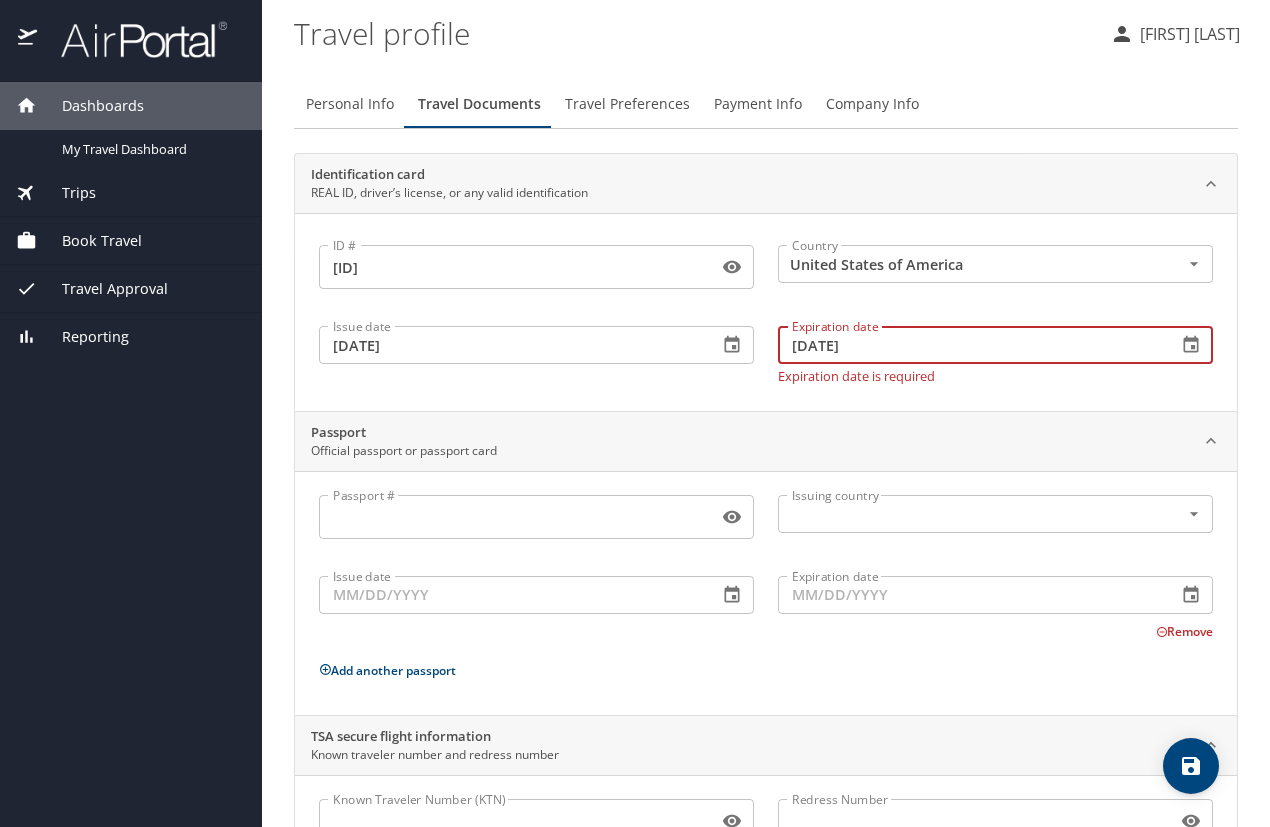 type on "[DATE]" 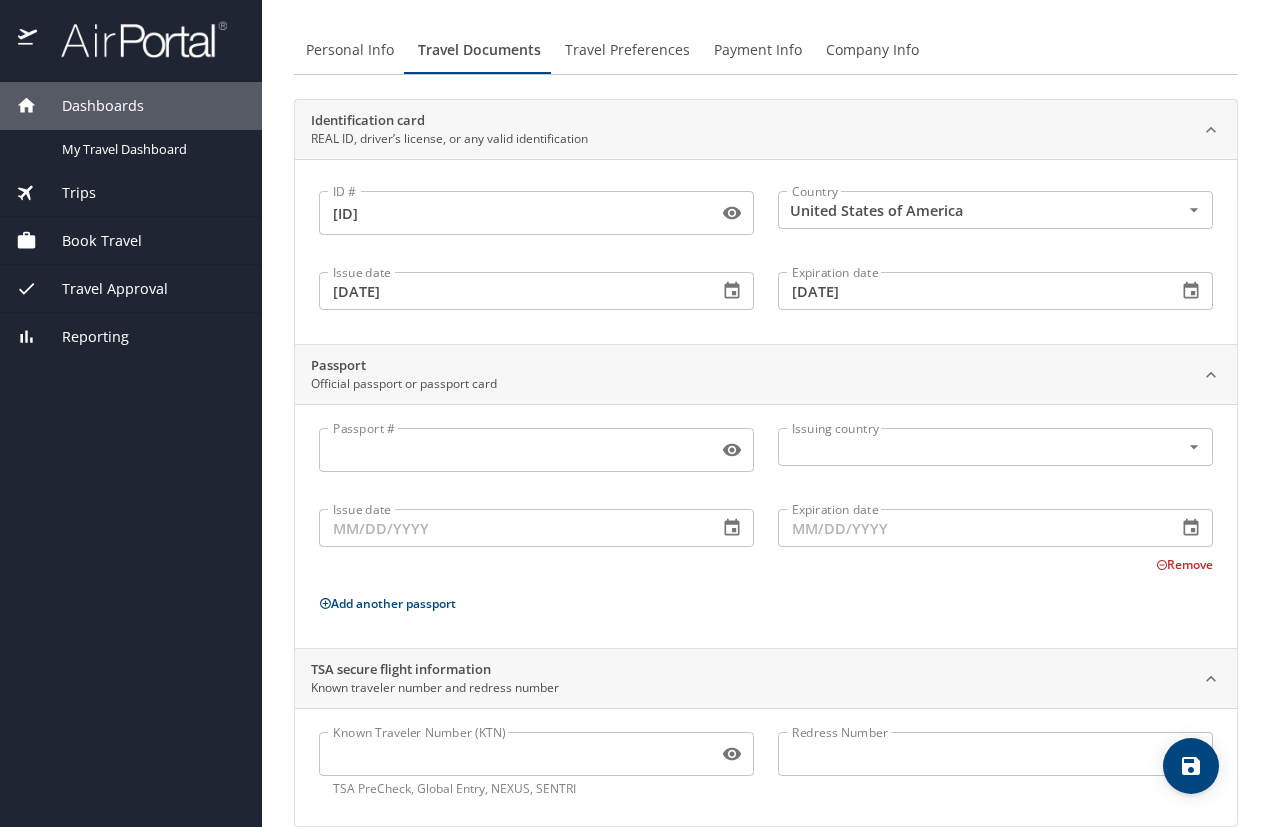 scroll, scrollTop: 83, scrollLeft: 0, axis: vertical 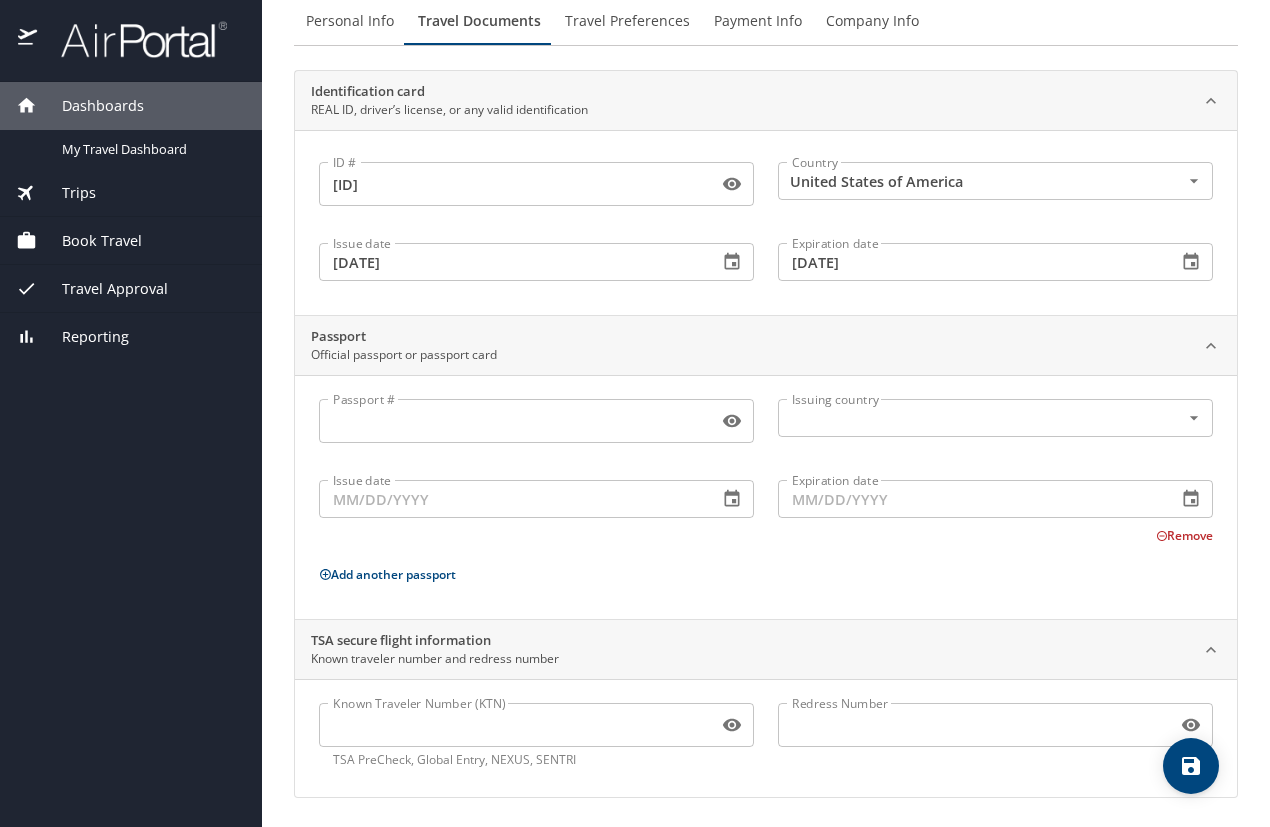click 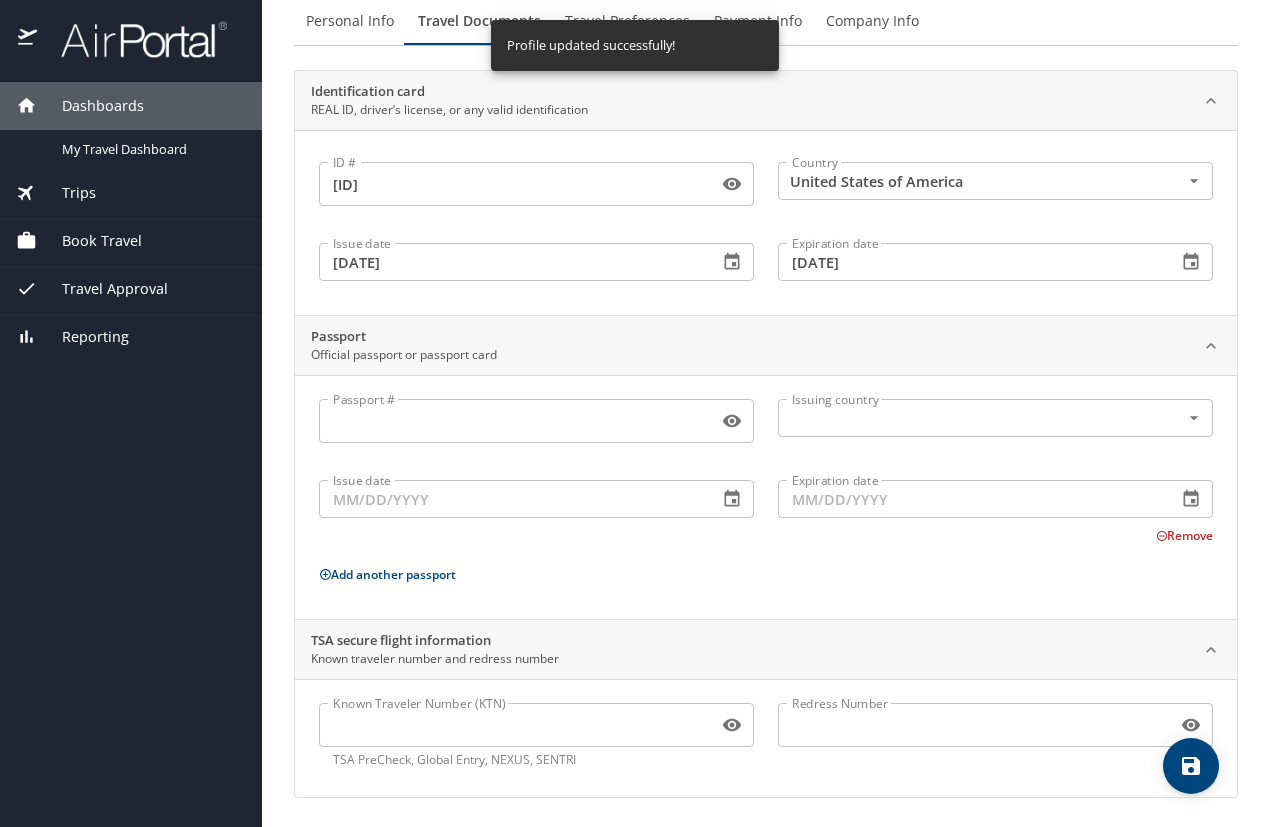 scroll, scrollTop: 0, scrollLeft: 0, axis: both 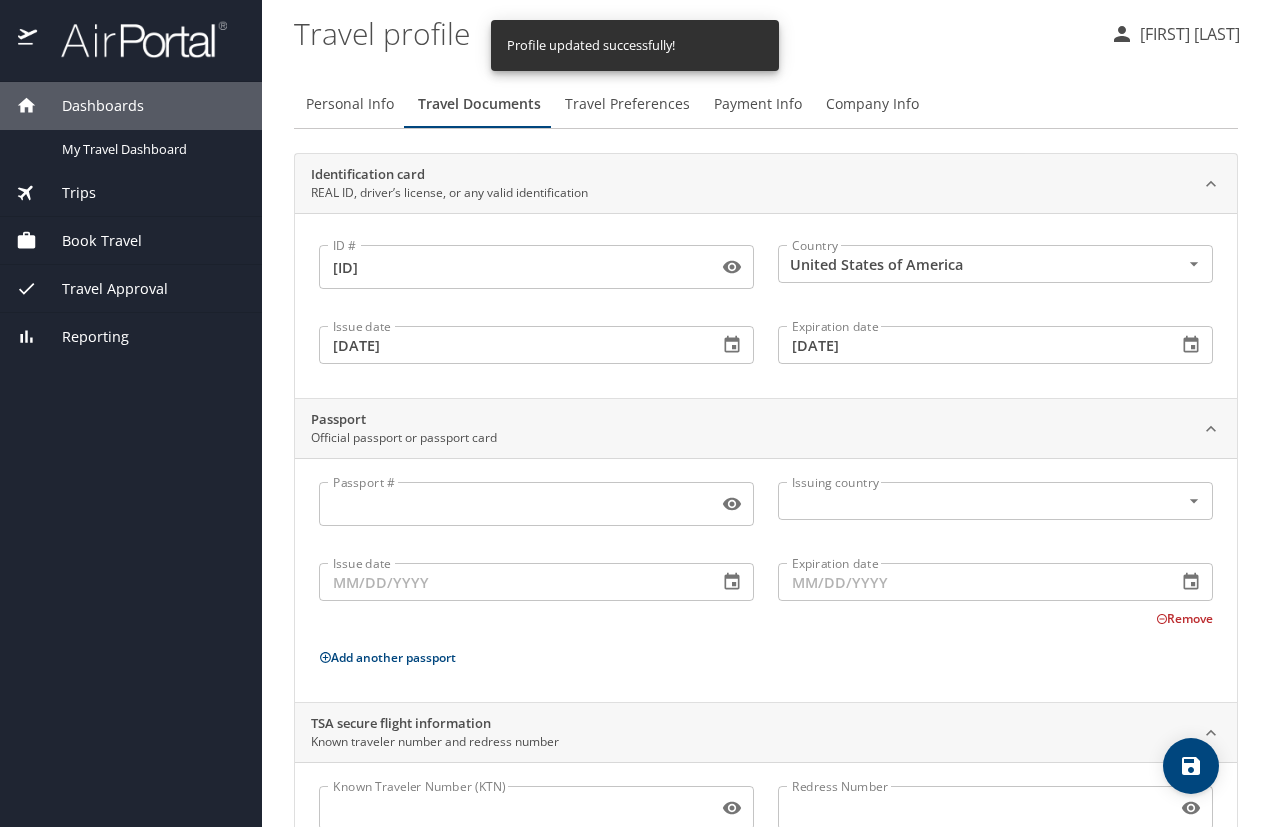 click on "Travel Preferences" at bounding box center [627, 104] 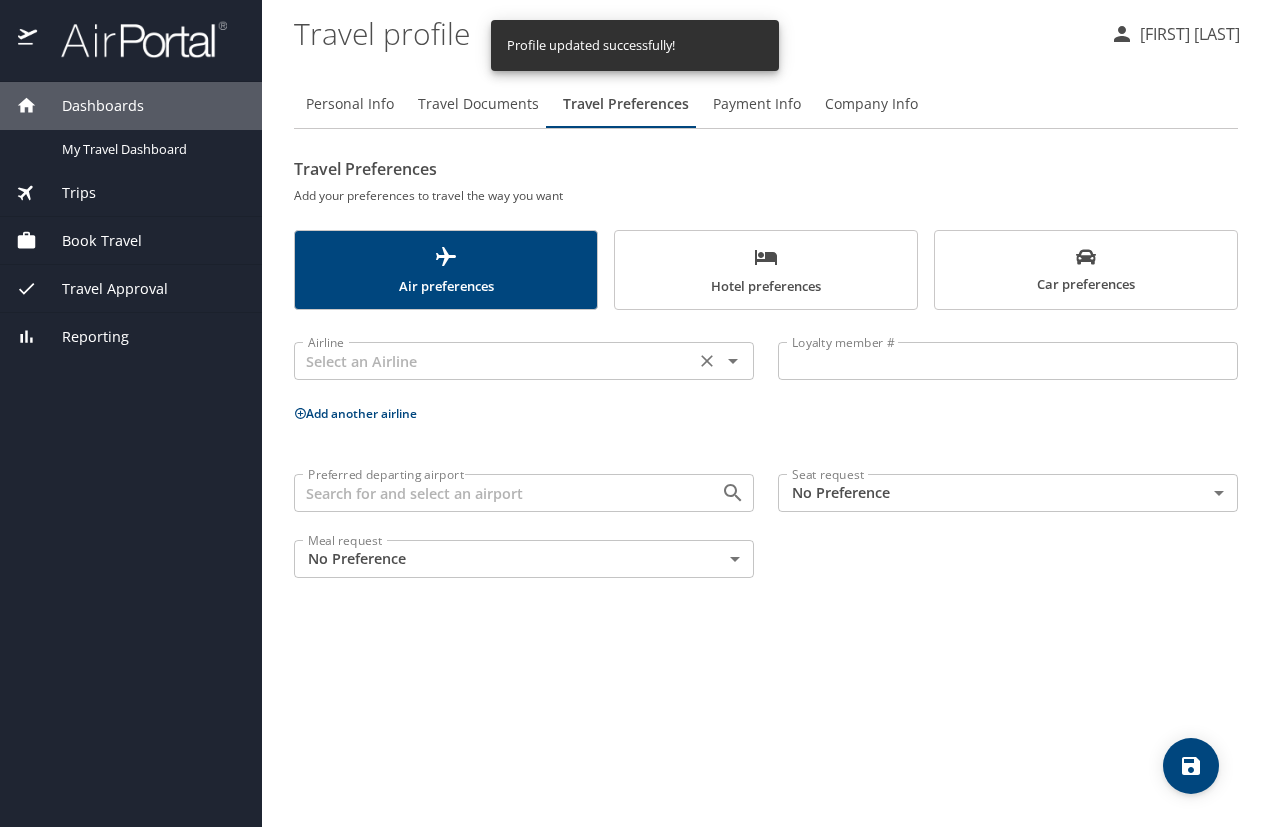 click at bounding box center (494, 361) 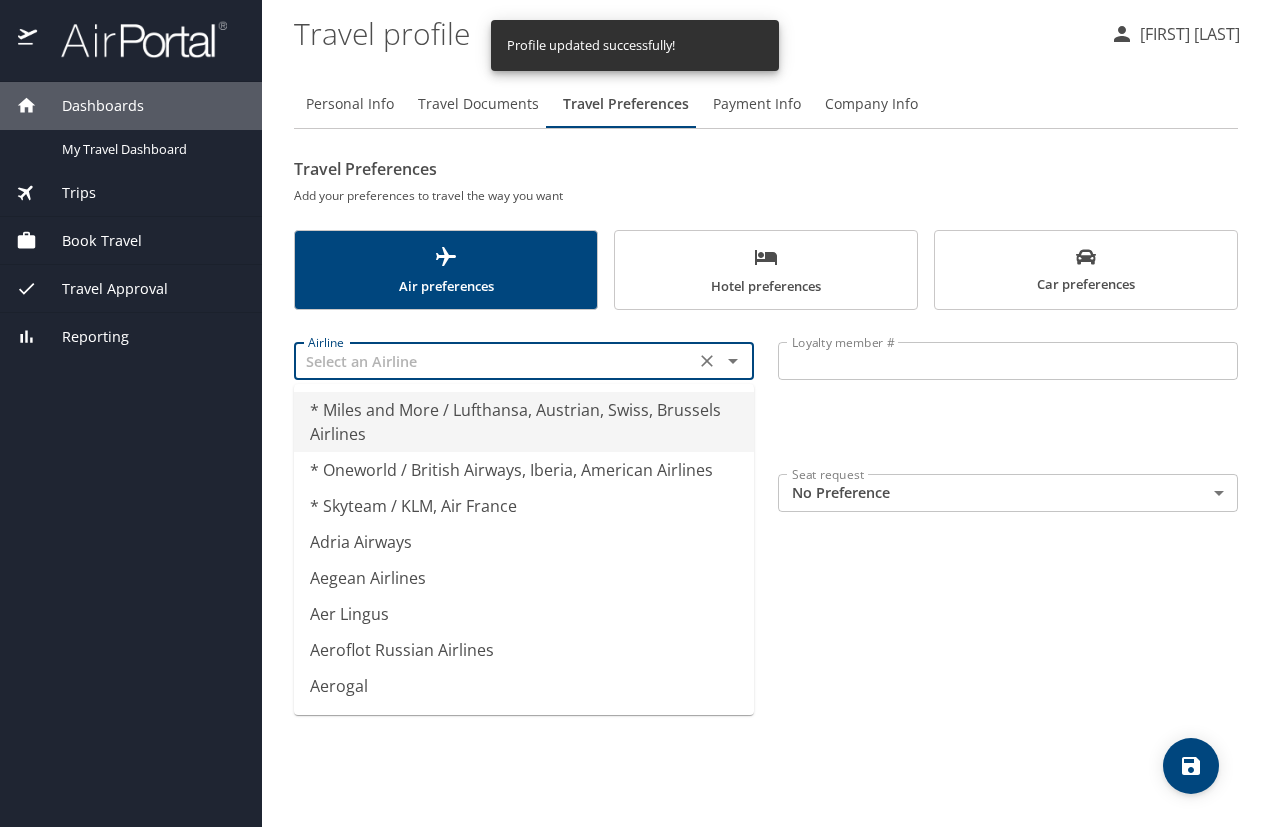 click at bounding box center [494, 361] 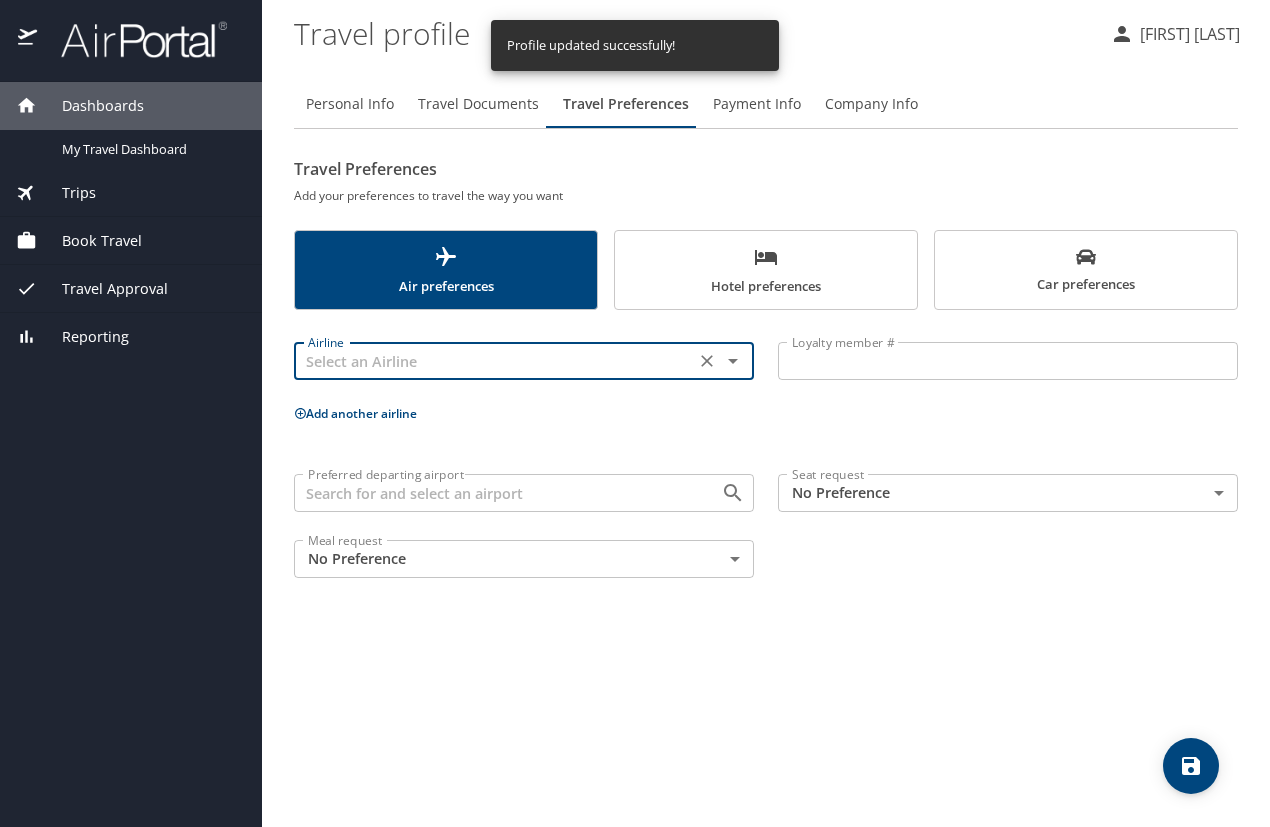 click on "Travel Preferences Add your preferences to travel the way you want Air preferences Hotel preferences Car preferences Airline Airline   Loyalty member # Loyalty member #  Add another airline Preferred departing airport Preferred departing airport   Seat request No Preference NotApplicable Seat request   Meal request No Preference NotApplicable Meal request" at bounding box center (766, 371) 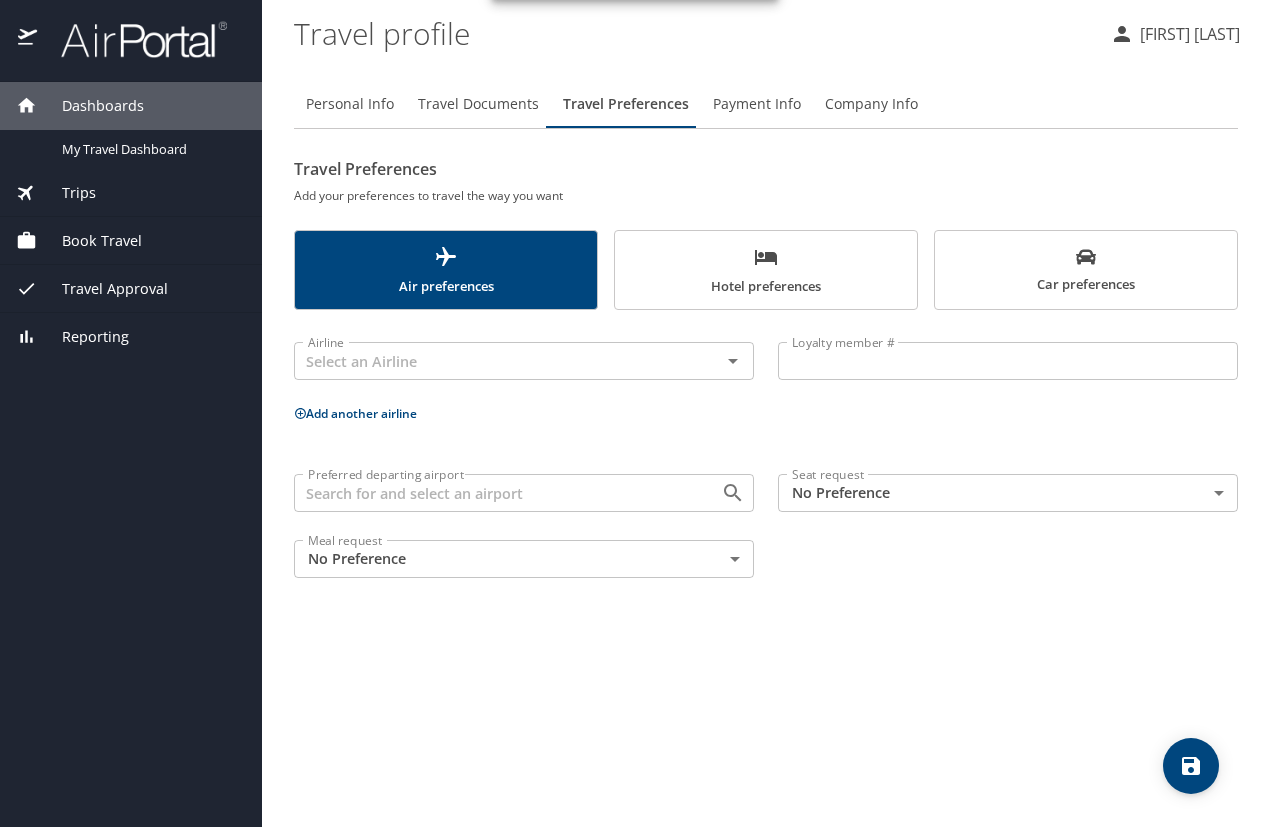 click on "Dashboards My Travel Dashboard Trips Current / Future Trips Past Trips Trips Missing Hotel Book Travel Request Agent Booking Approval Request (Beta) Book/Manage Online Trips Travel Approval Pending Trip Approvals Approved Trips Canceled Trips Approvals (Beta) Reporting Travel profile [FIRST] [LAST] Personal Info Travel Documents Travel Preferences Payment Info Company Info Travel Preferences Add your preferences to travel the way you want Air preferences Hotel preferences Car preferences Airline Airline   Loyalty member # Loyalty member #  Add another airline Preferred departing airport Preferred departing airport   Seat request No Preference NotApplicable Seat request   Meal request No Preference NotApplicable Meal request Profile updated successfully! My settings Travel agency contacts View travel profile Give feedback Sign out" at bounding box center (635, 413) 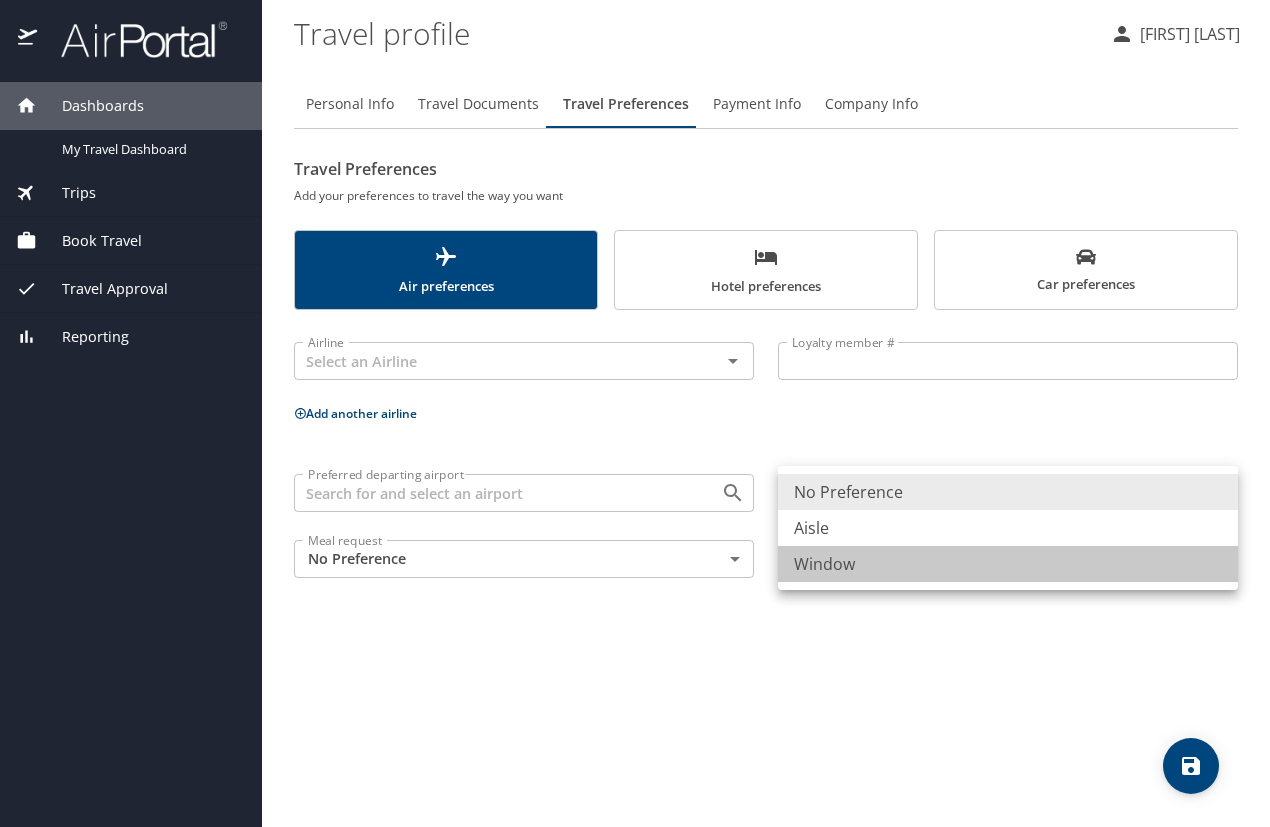 click on "Window" at bounding box center [1008, 564] 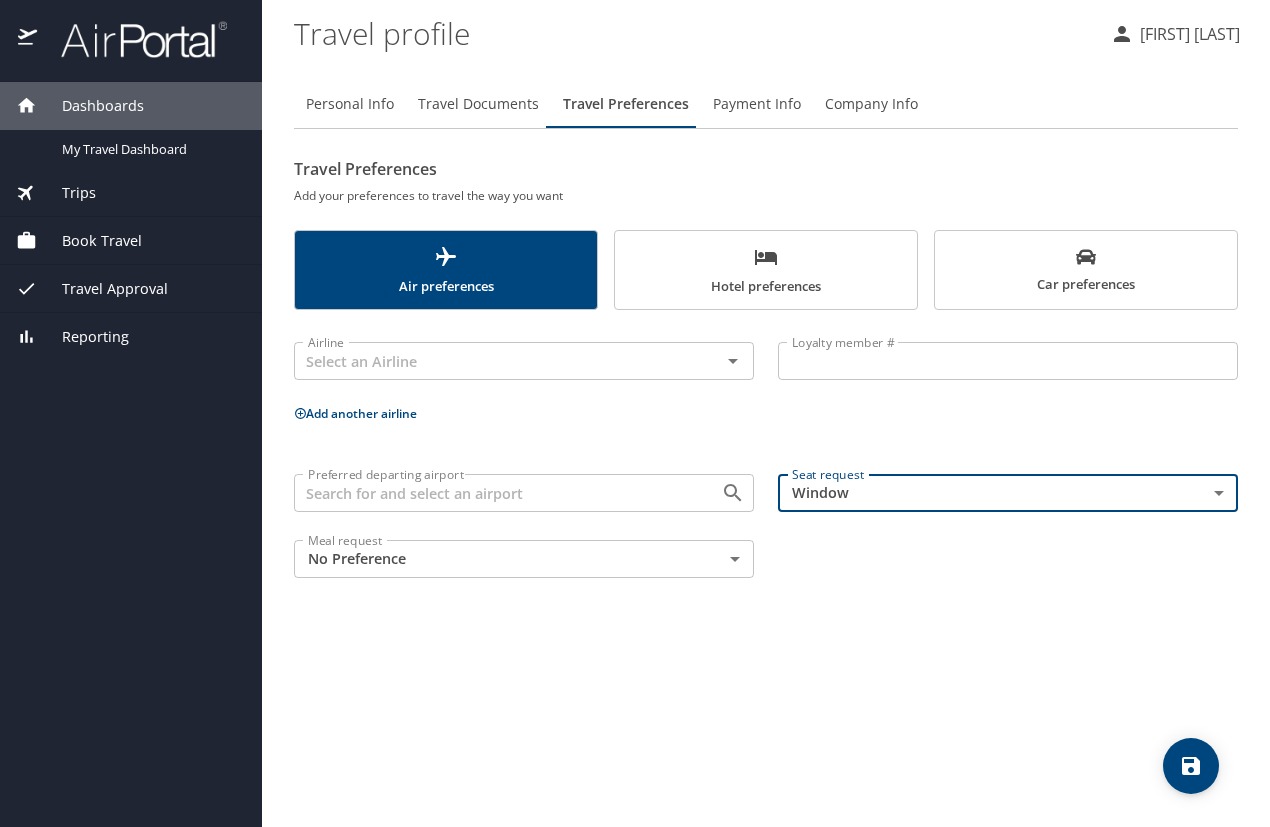 click on "Dashboards My Travel Dashboard Trips Current / Future Trips Past Trips Trips Missing Hotel Book Travel Request Agent Booking Approval Request (Beta) Book/Manage Online Trips Travel Approval Pending Trip Approvals Approved Trips Canceled Trips Approvals (Beta) Reporting Travel profile [FIRST] [LAST] Personal Info Travel Documents Travel Preferences Payment Info Company Info Travel Preferences Add your preferences to travel the way you want Air preferences Hotel preferences Car preferences Airline Airline   Loyalty member # Loyalty member #  Add another airline Preferred departing airport Preferred departing airport   Seat request Window Window Seat request   Meal request No Preference NotApplicable Meal request My settings Travel agency contacts View travel profile Give feedback Sign out" at bounding box center [635, 413] 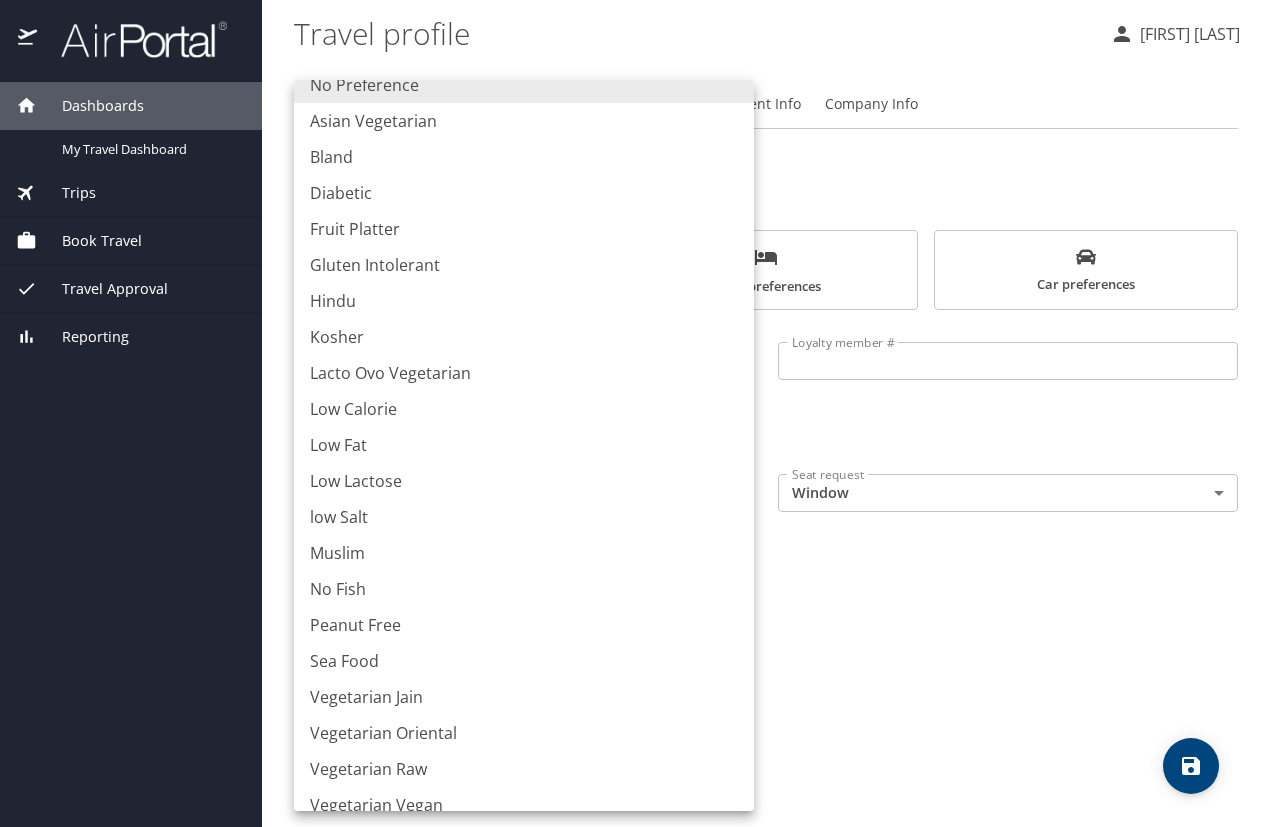 scroll, scrollTop: 40, scrollLeft: 0, axis: vertical 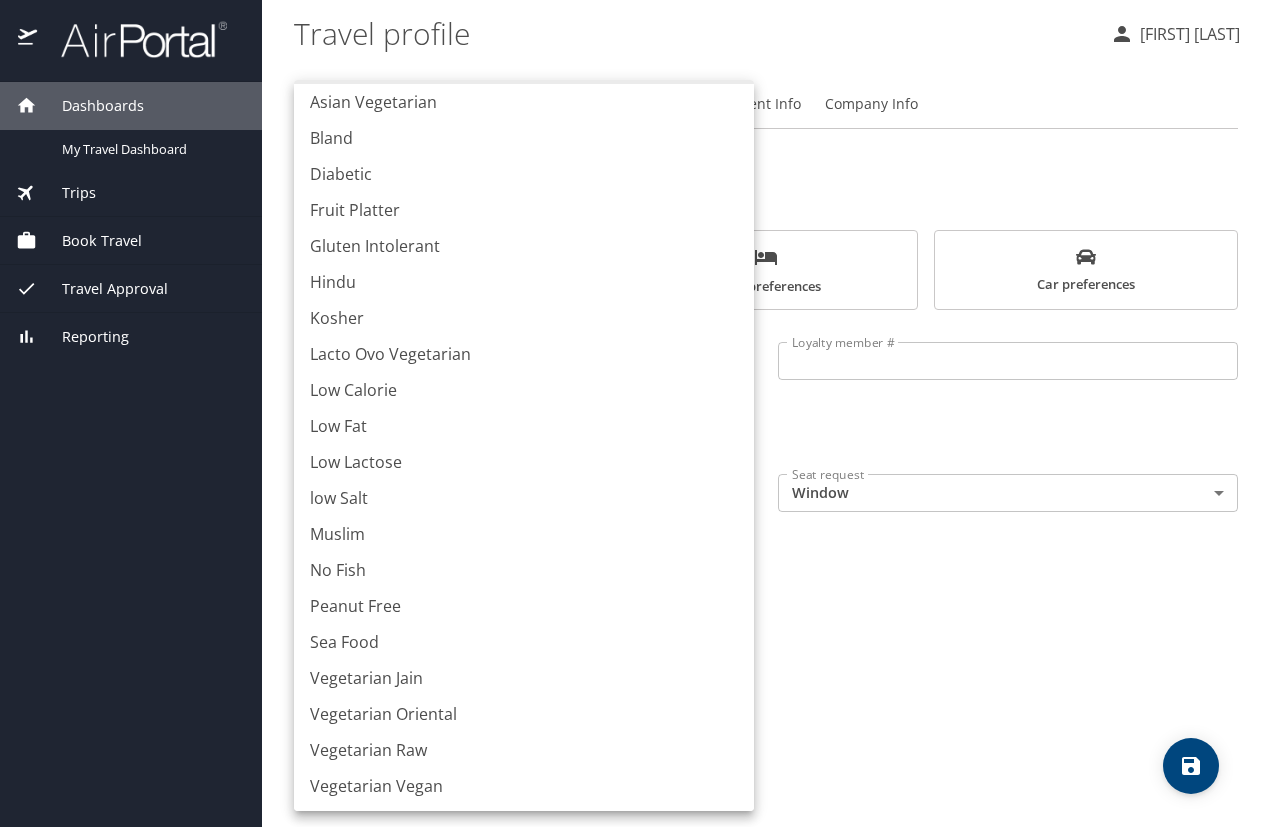 click at bounding box center [635, 413] 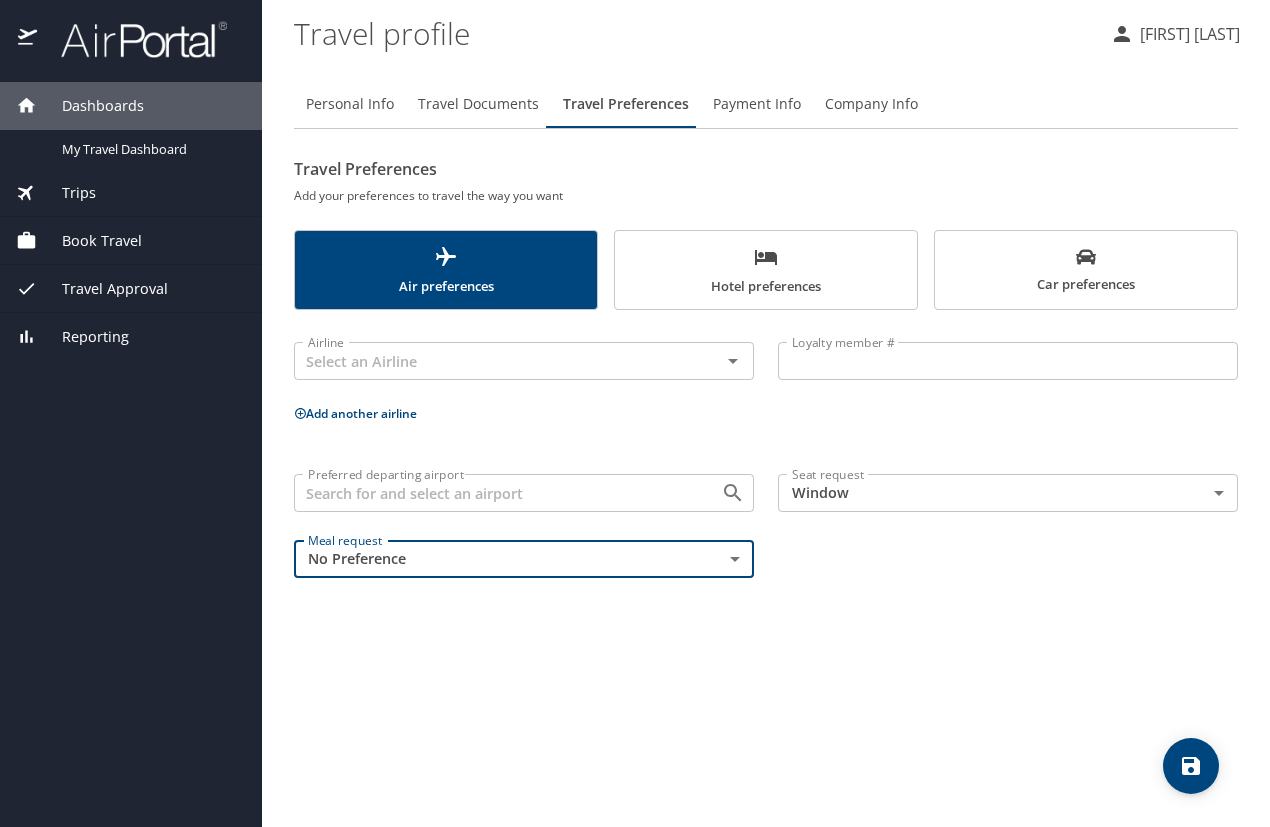 click on "Payment Info" at bounding box center (757, 104) 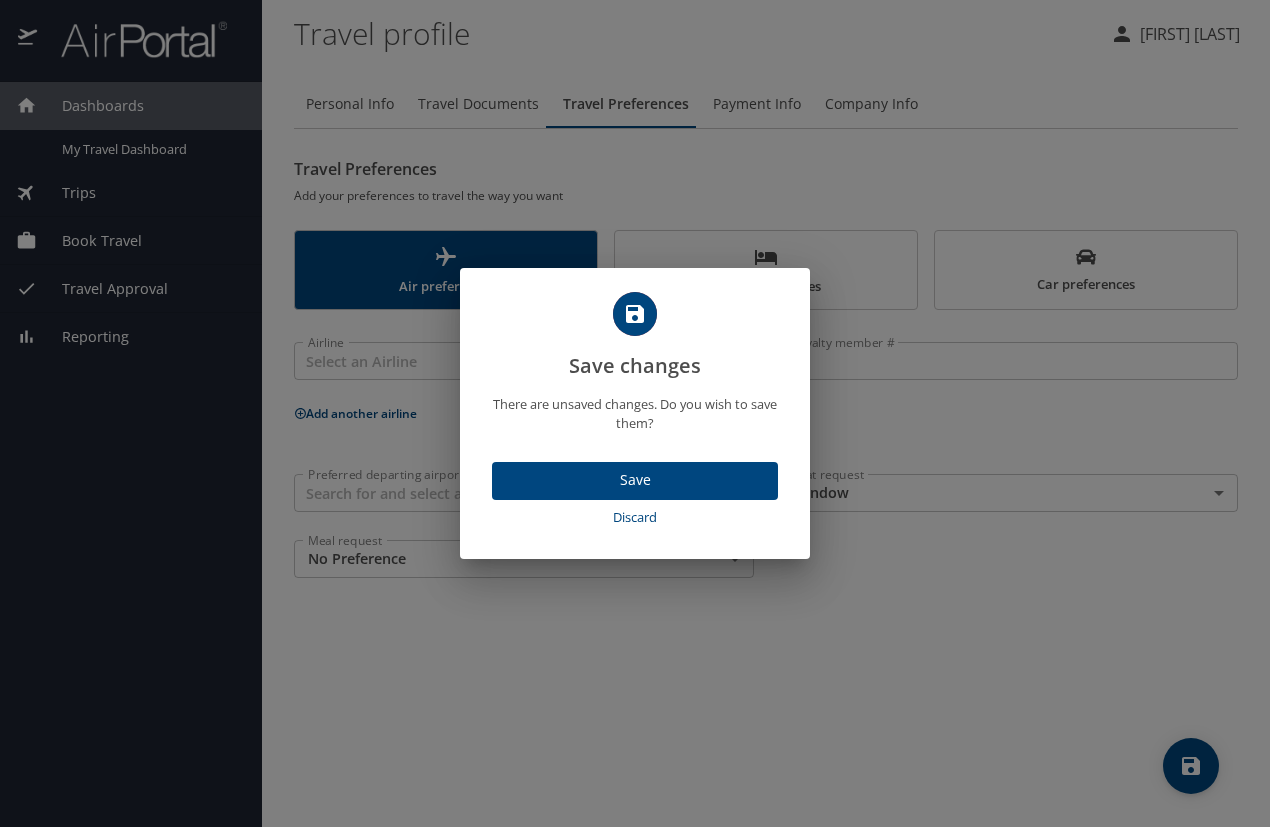click on "Save" at bounding box center (635, 480) 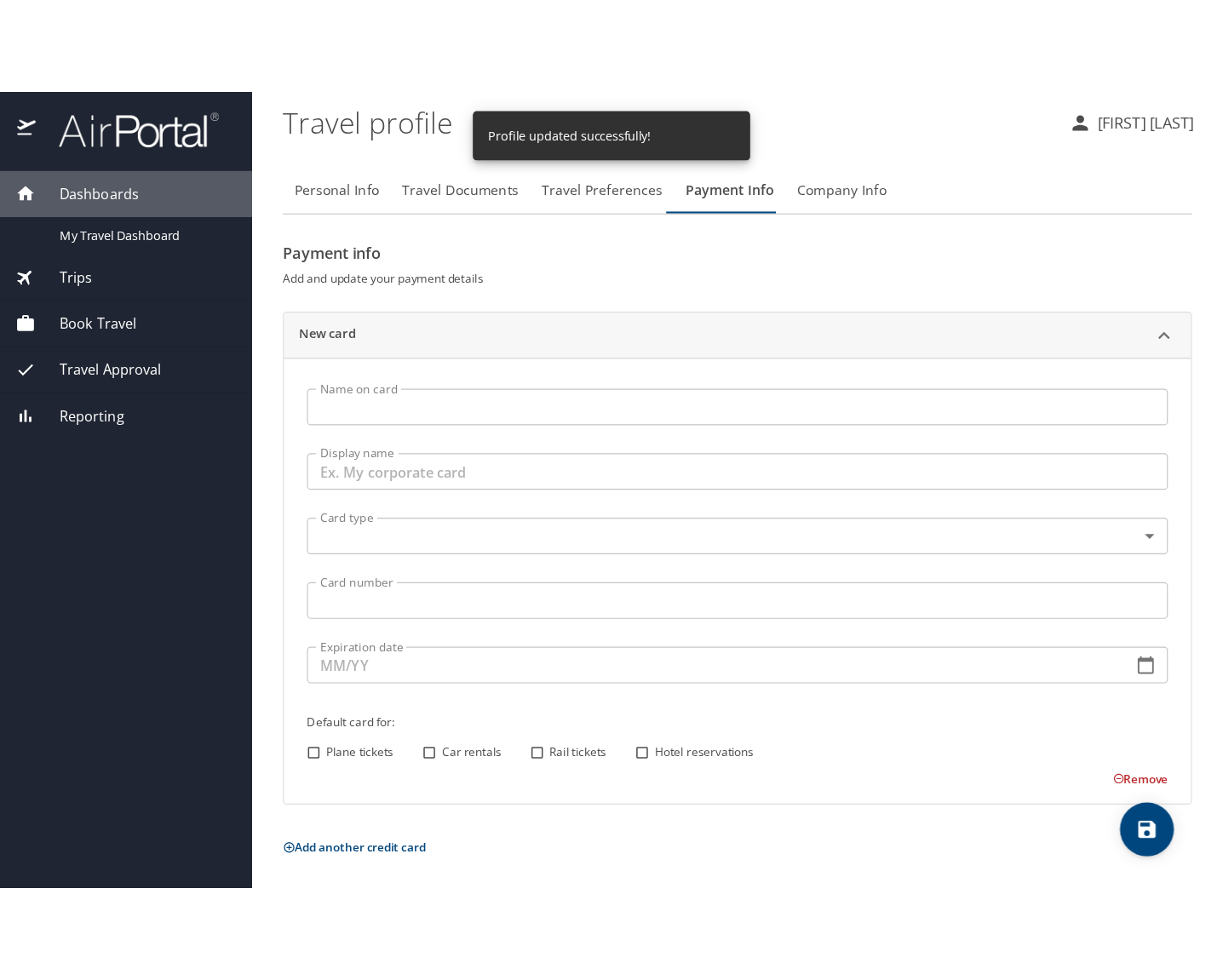 scroll, scrollTop: 0, scrollLeft: 0, axis: both 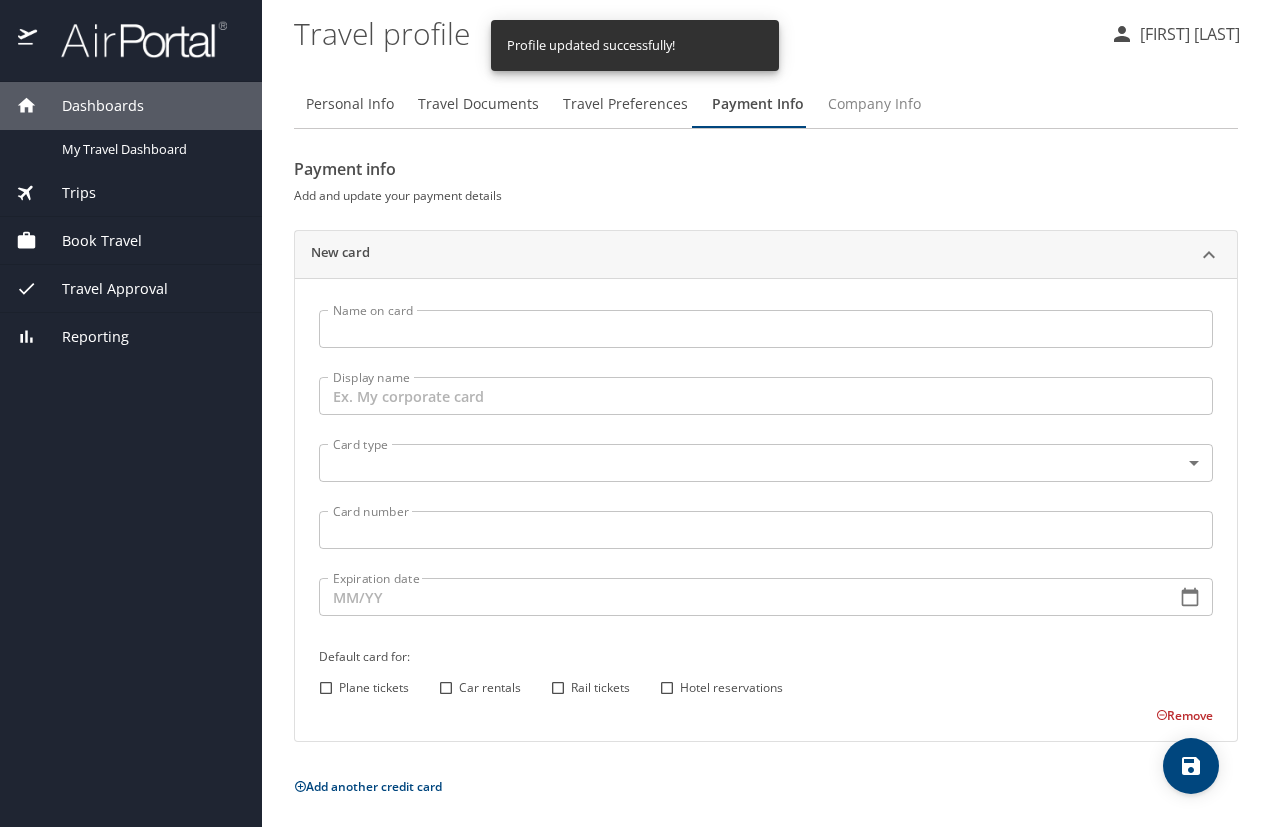 click on "Company Info" at bounding box center (874, 104) 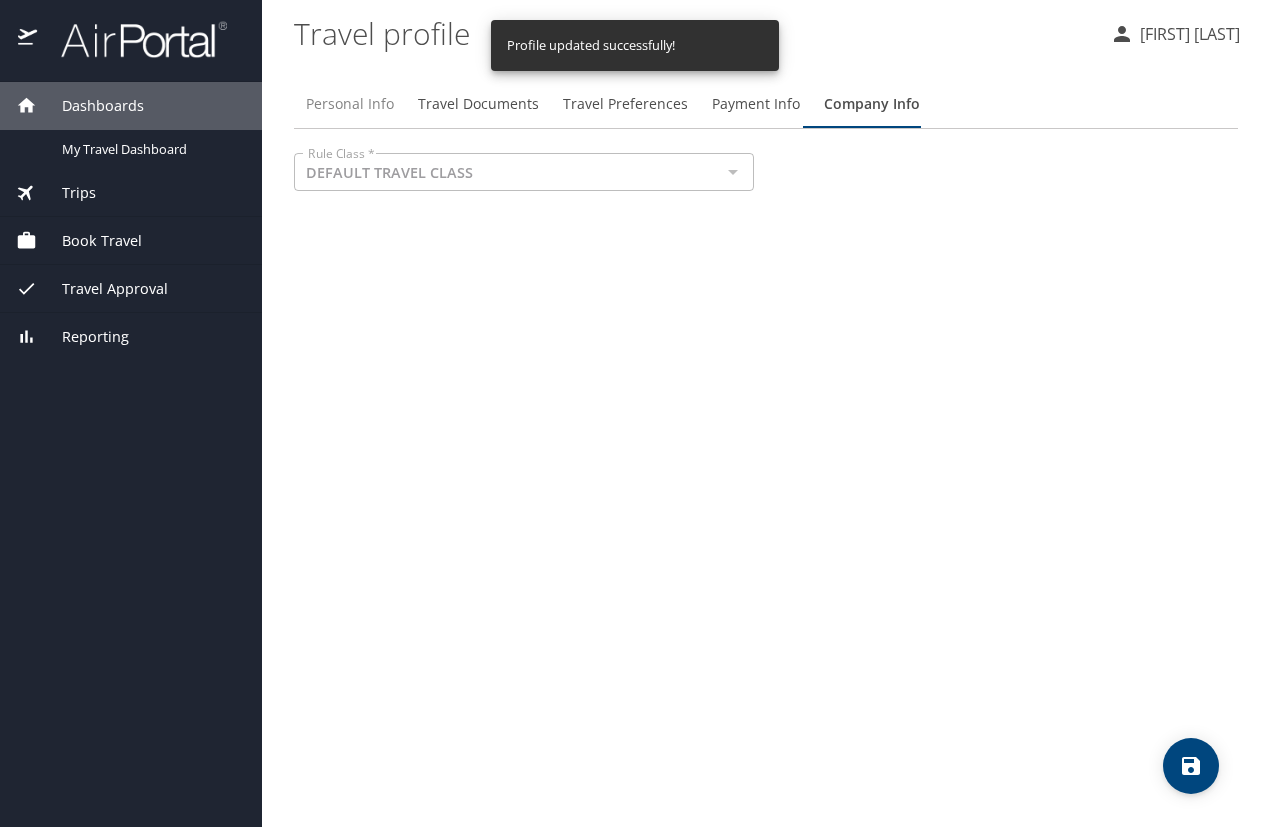 click on "Personal Info" at bounding box center [350, 104] 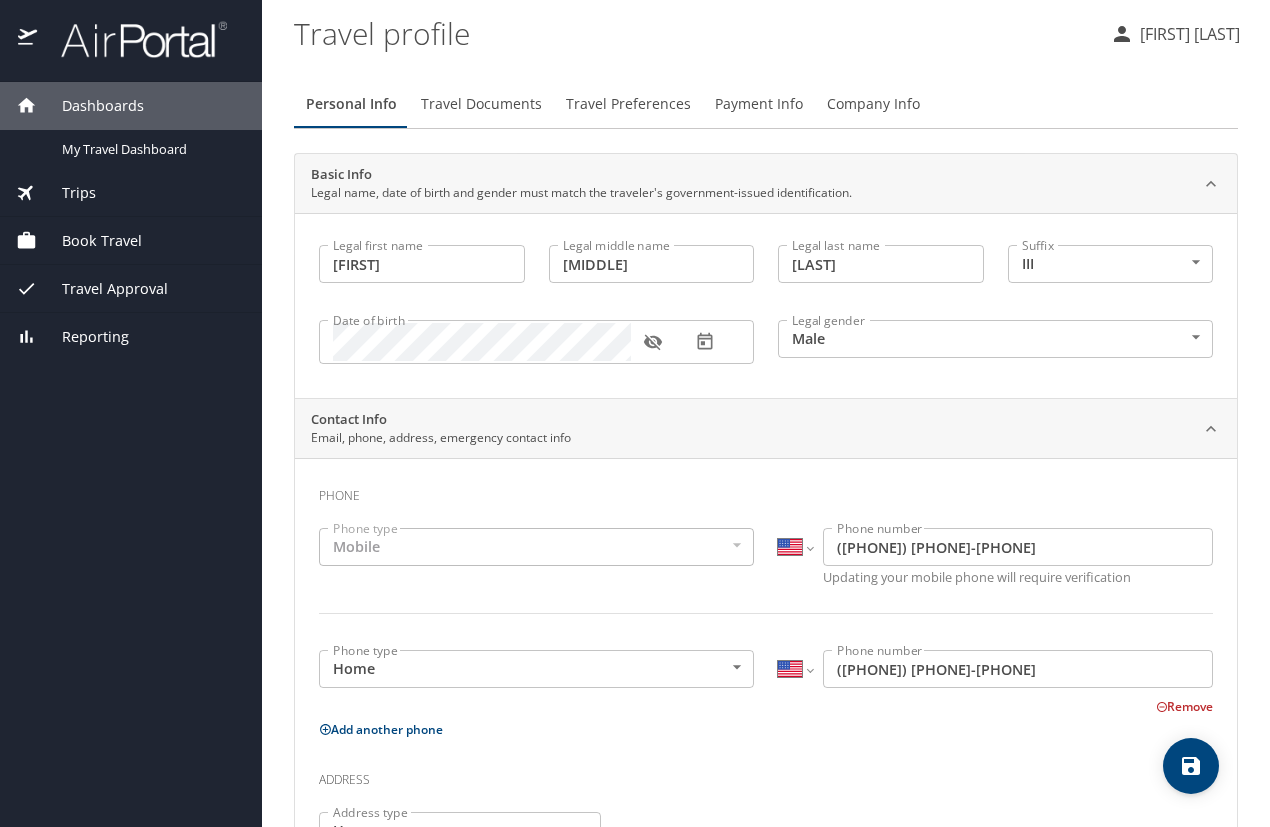 click on "Book Travel" at bounding box center [89, 241] 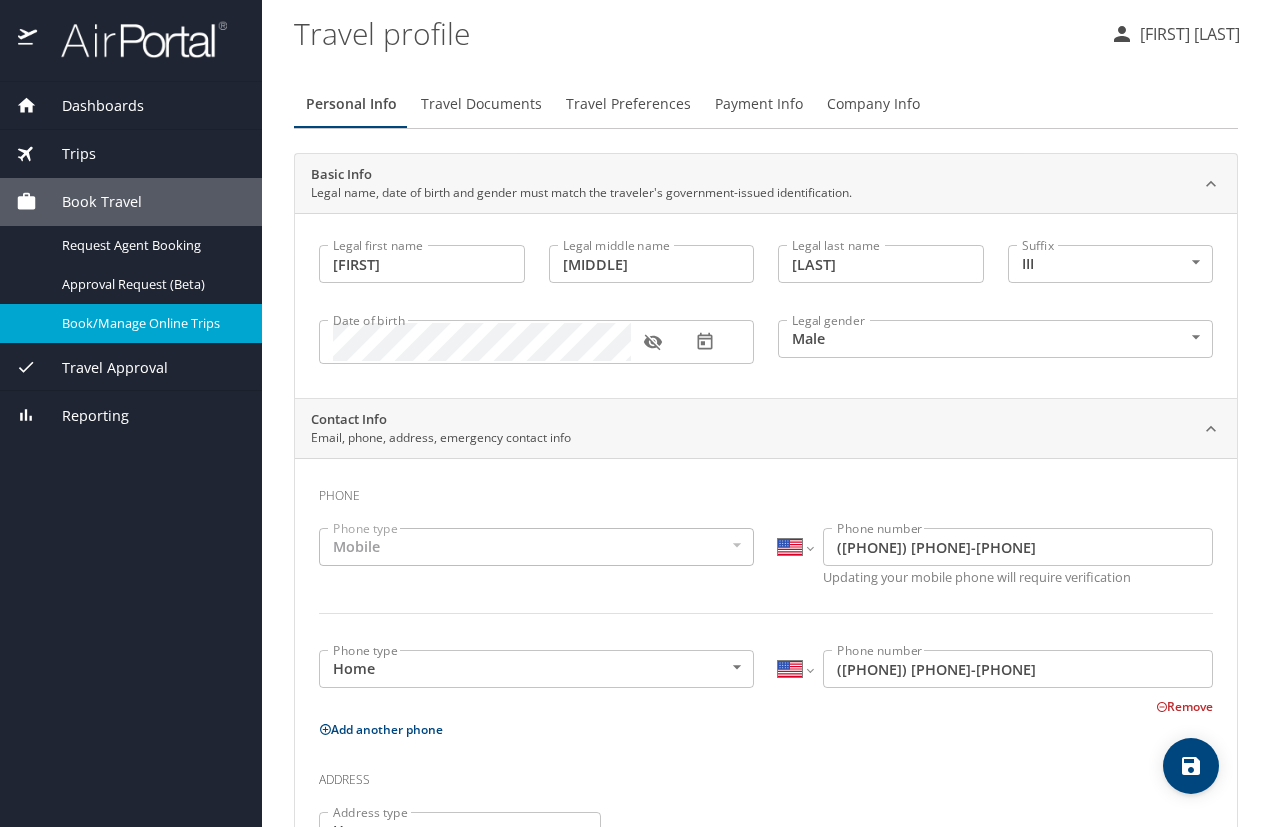 click on "Book/Manage Online Trips" at bounding box center [150, 323] 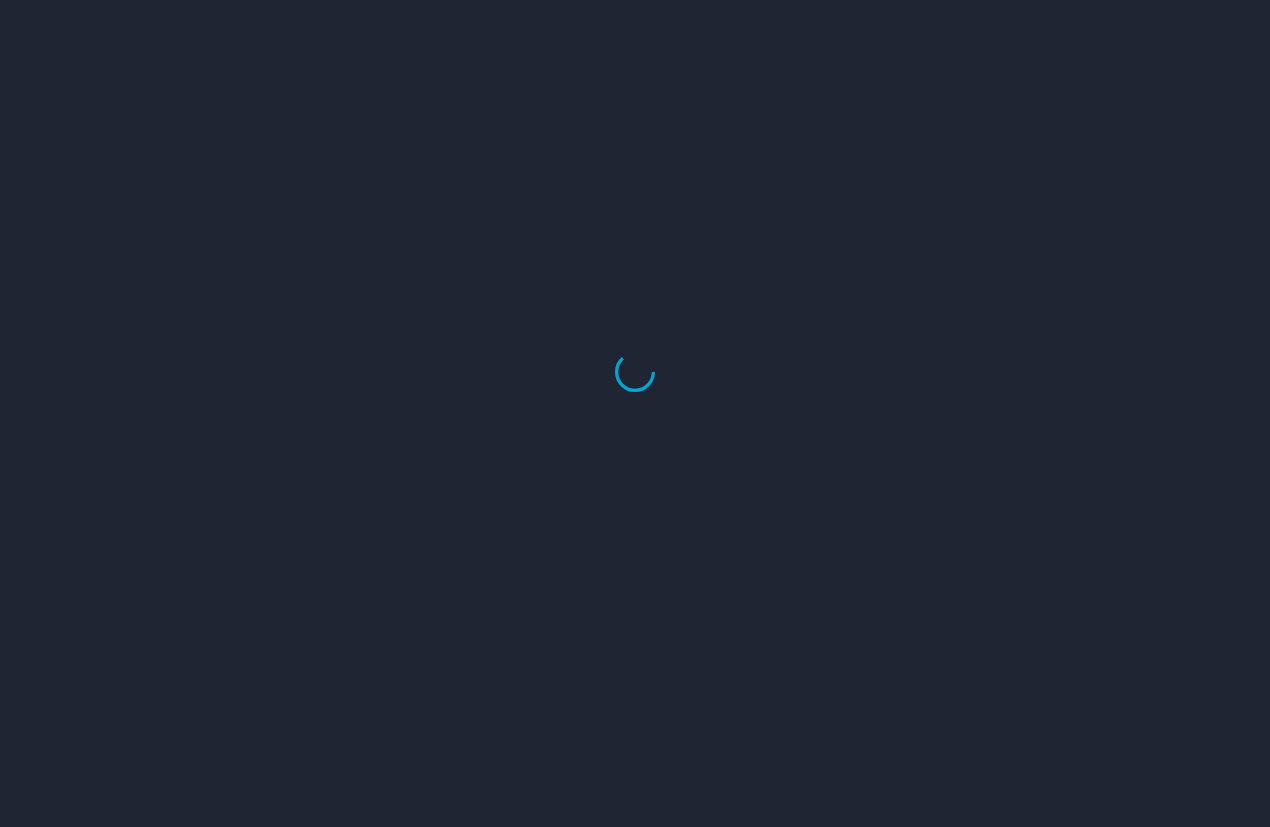 scroll, scrollTop: 0, scrollLeft: 0, axis: both 